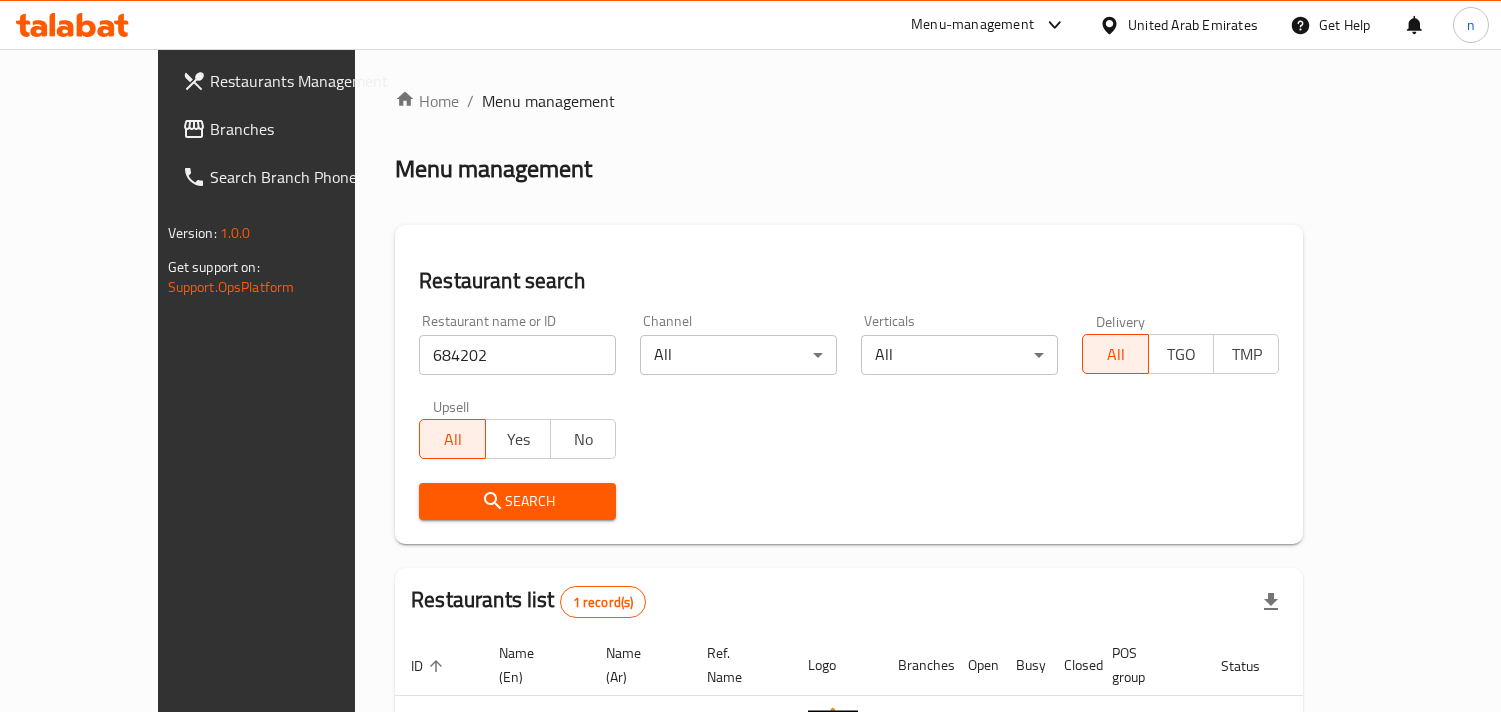scroll, scrollTop: 141, scrollLeft: 0, axis: vertical 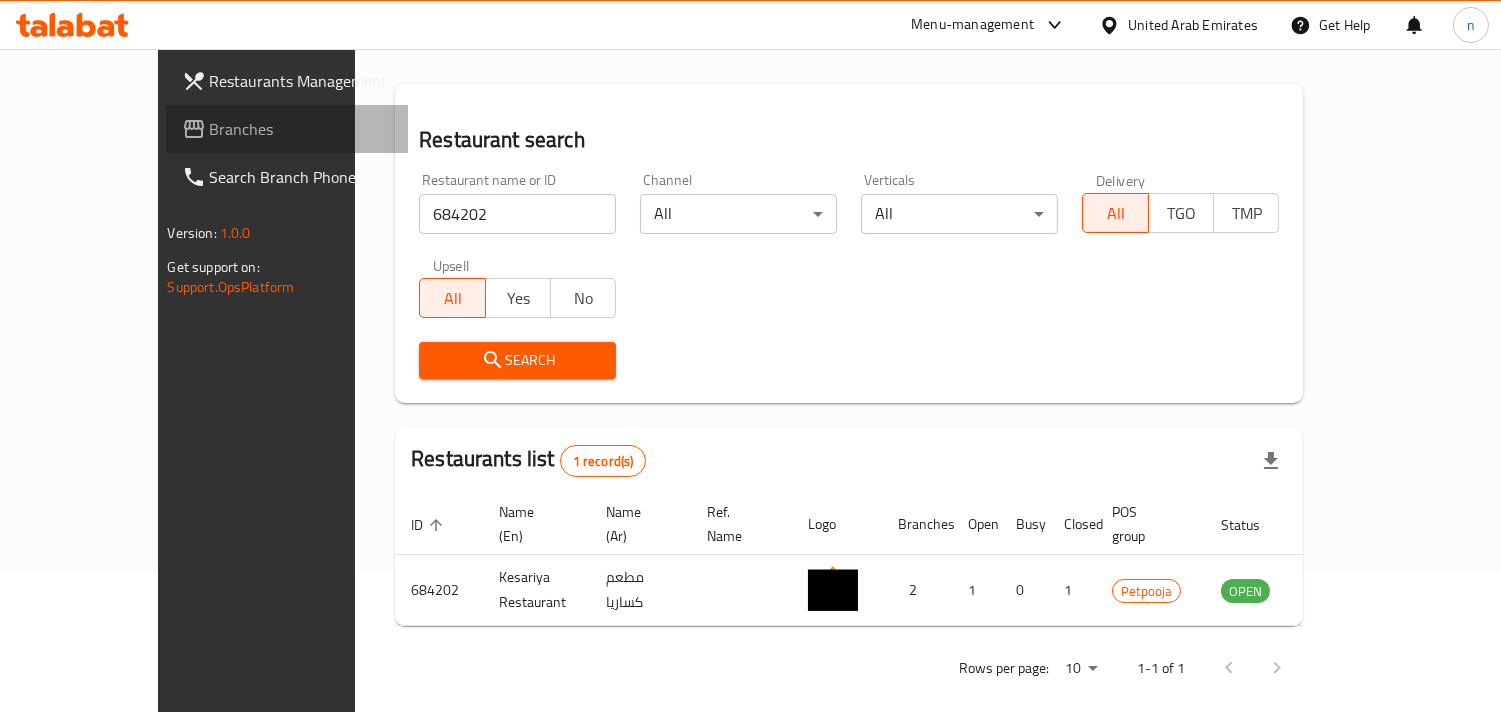 click on "Branches" at bounding box center [301, 129] 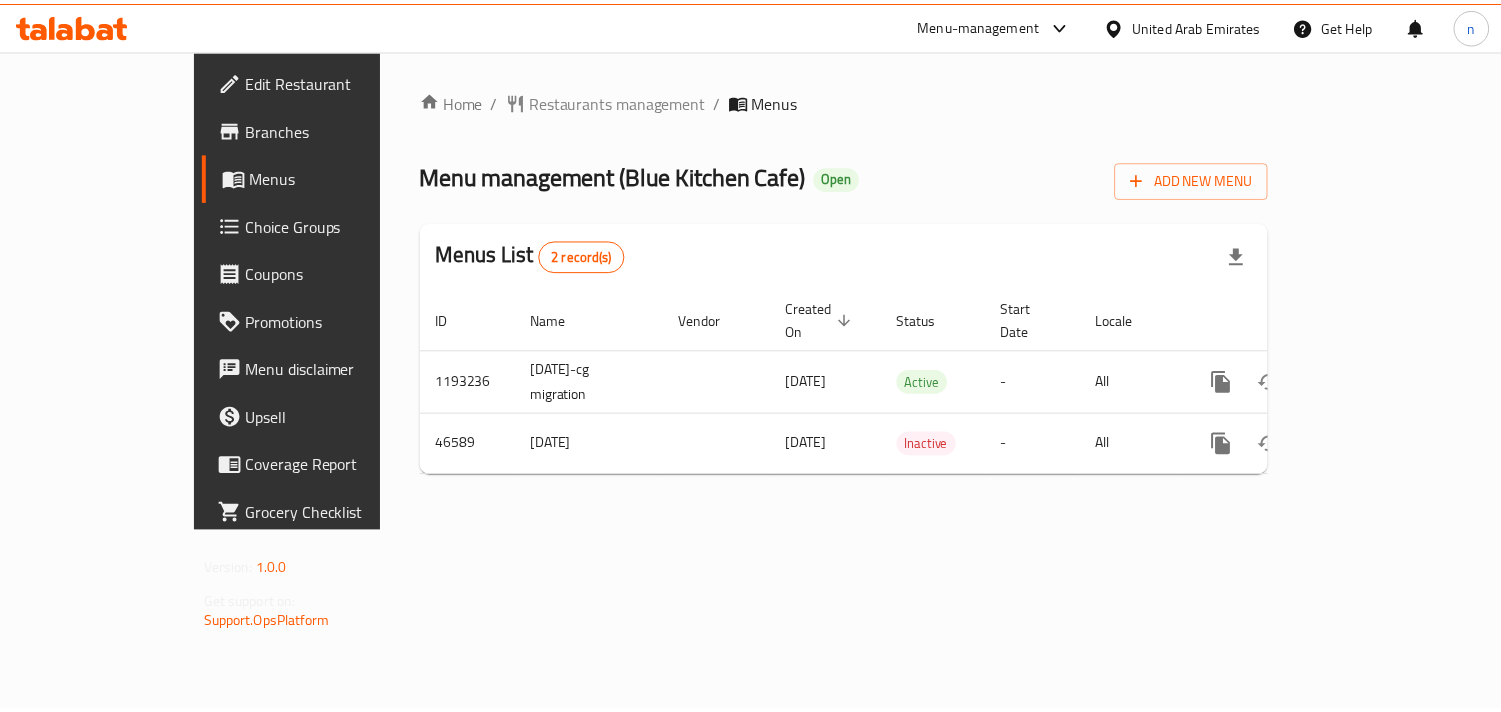 scroll, scrollTop: 0, scrollLeft: 0, axis: both 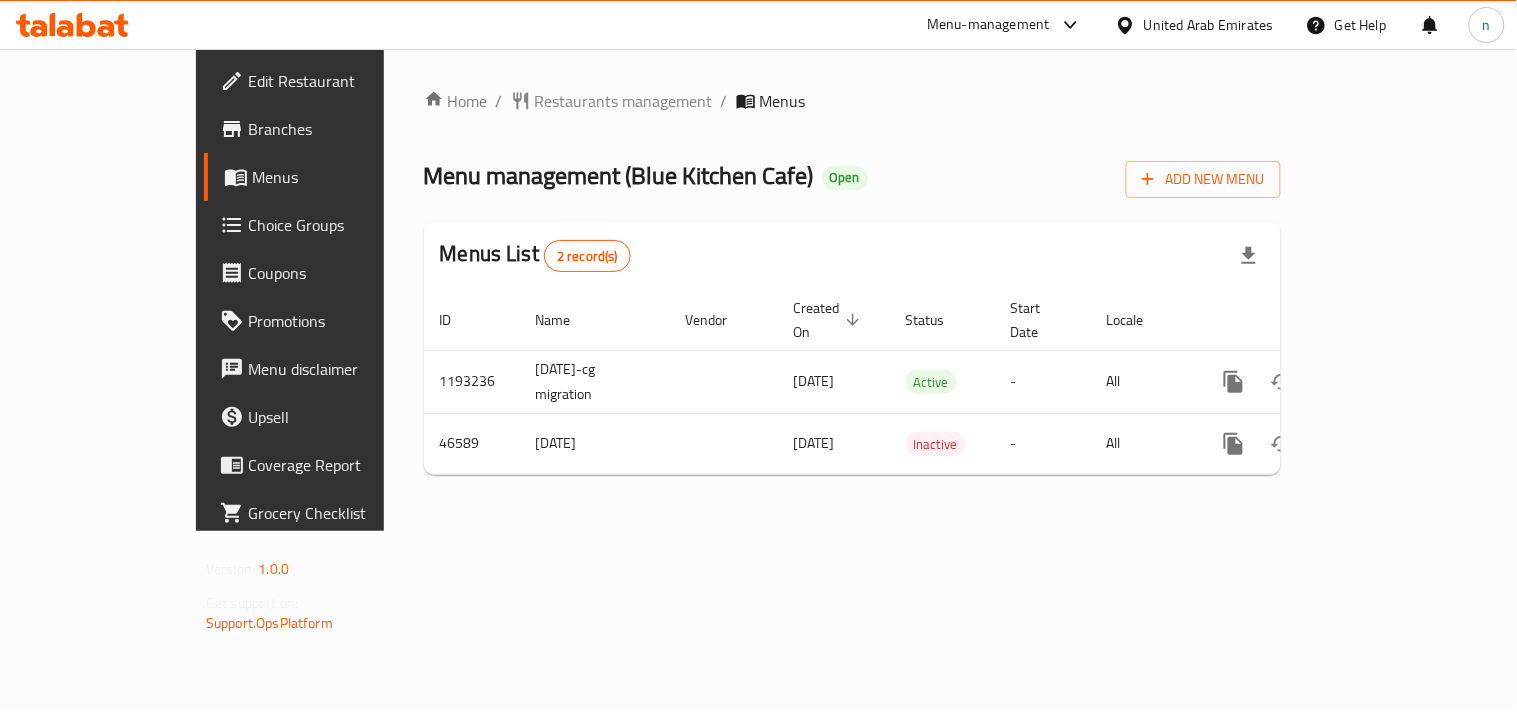 click 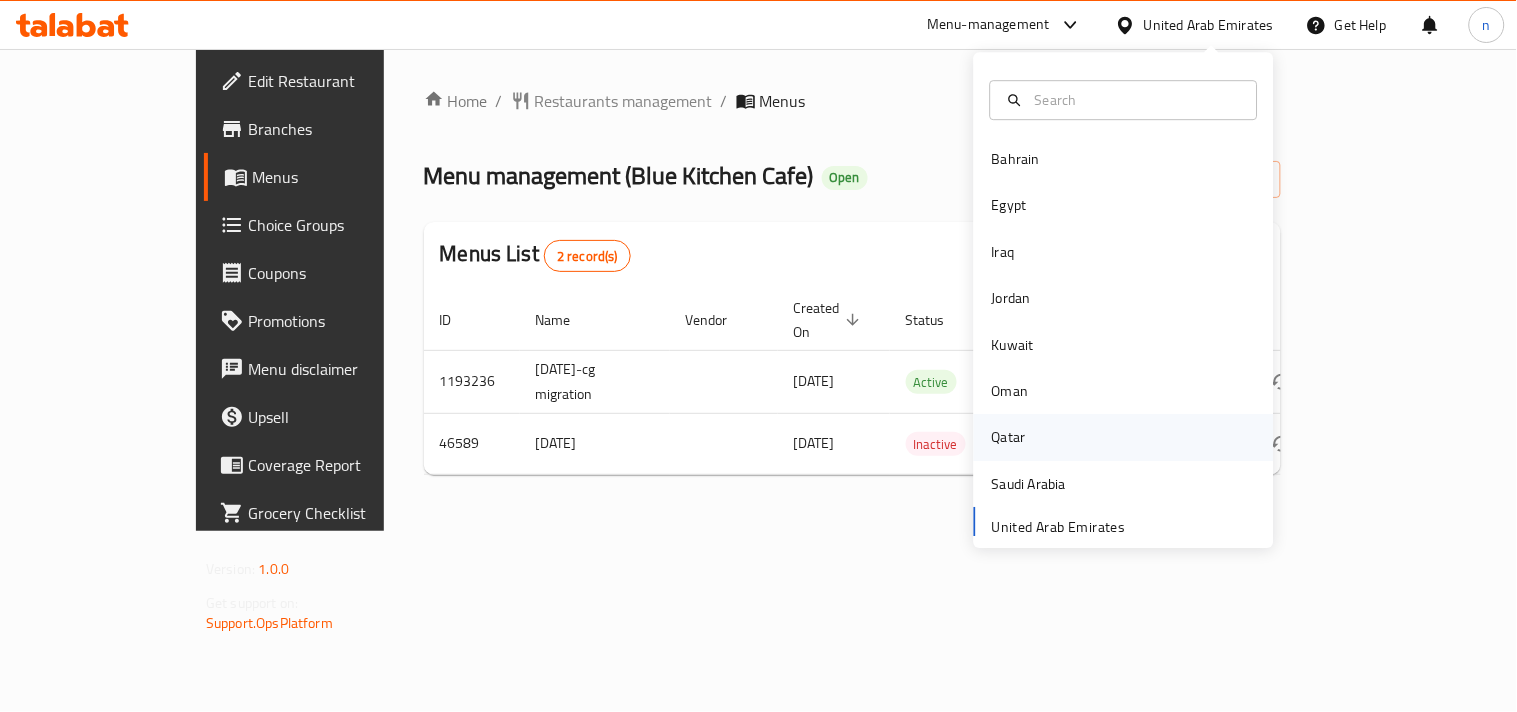 click on "Qatar" at bounding box center (1009, 438) 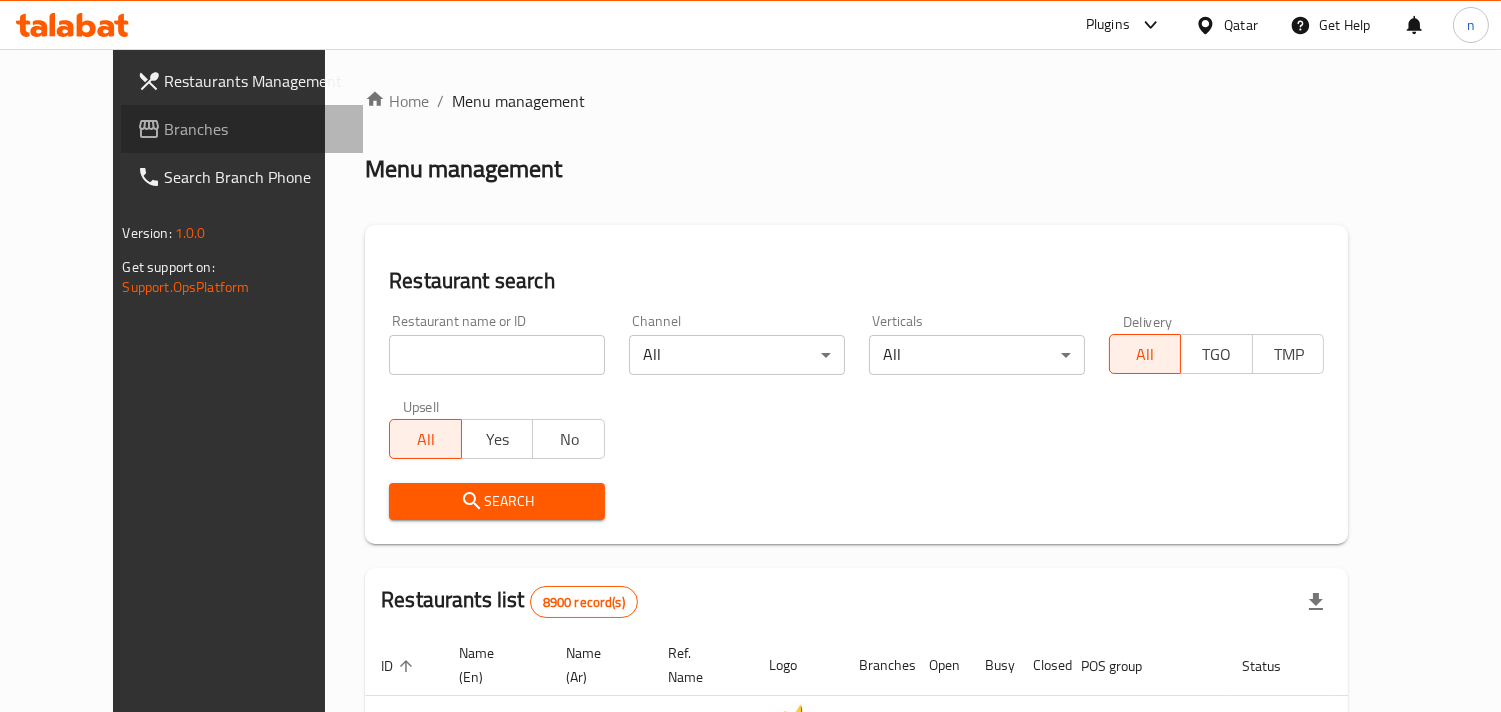 click on "Branches" at bounding box center [256, 129] 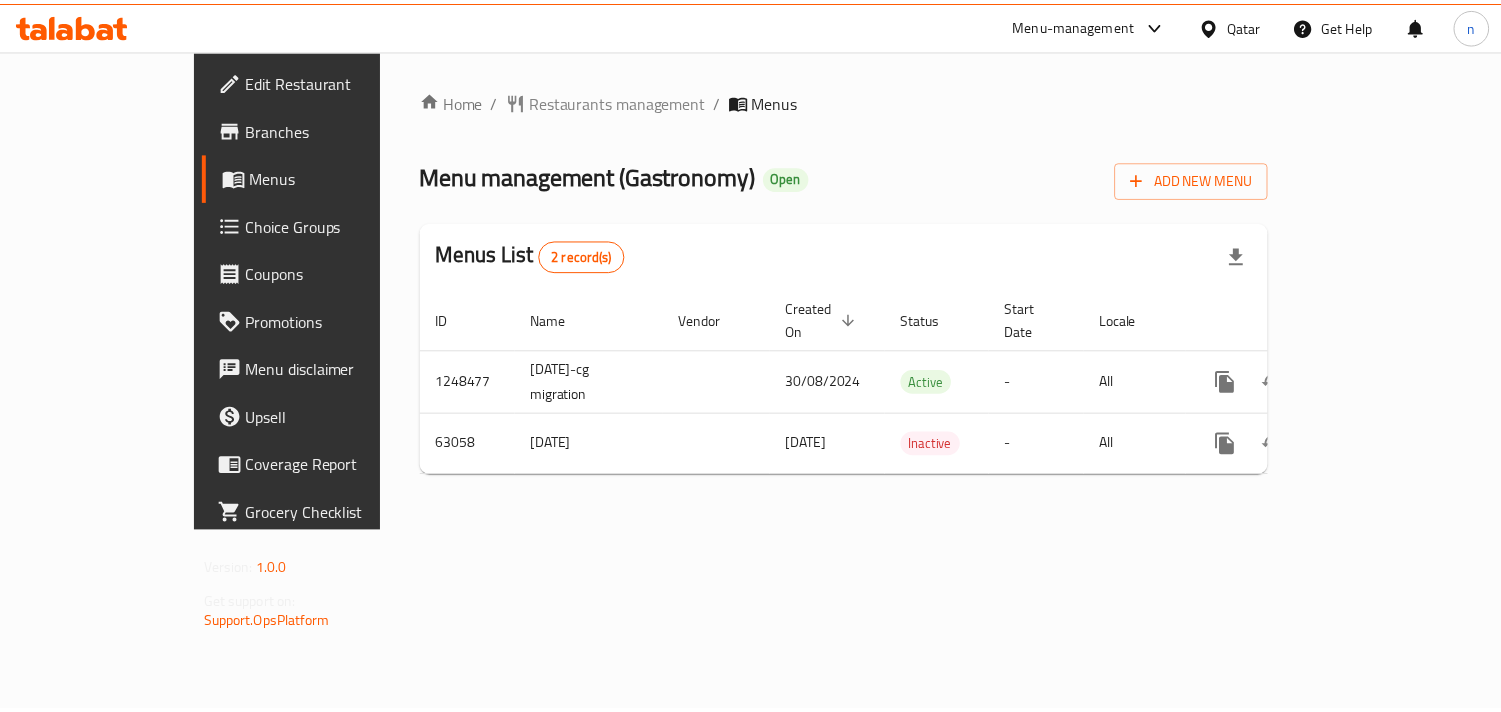 scroll, scrollTop: 0, scrollLeft: 0, axis: both 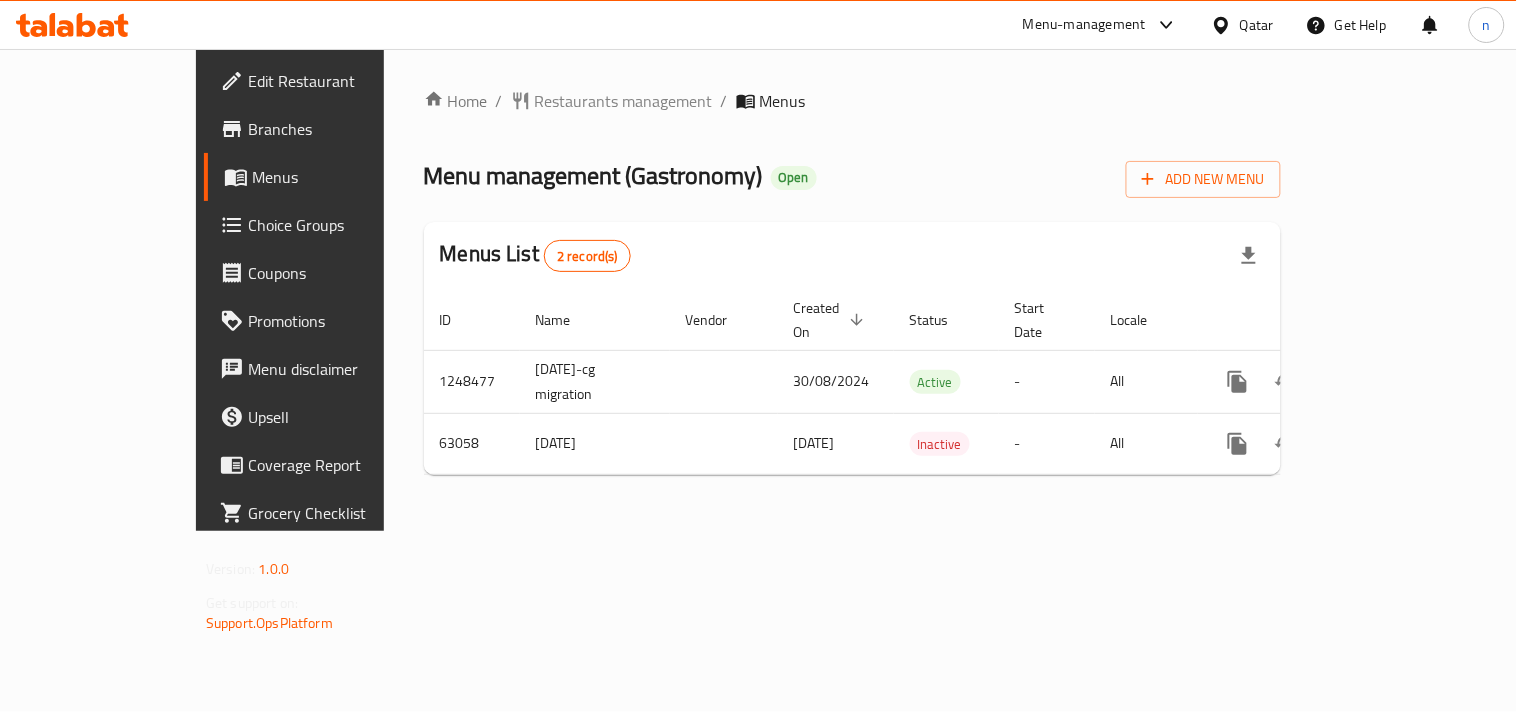 click 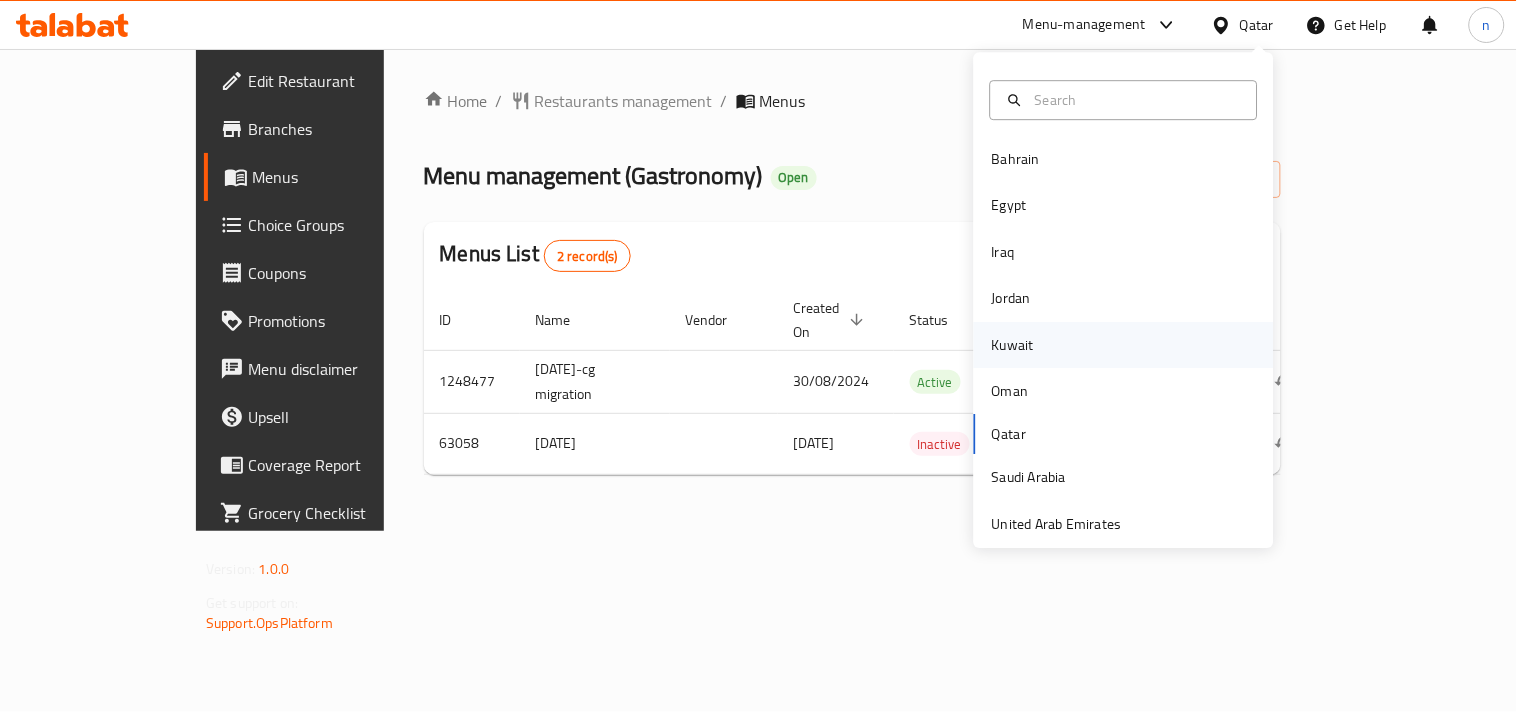 click on "Kuwait" at bounding box center [1013, 345] 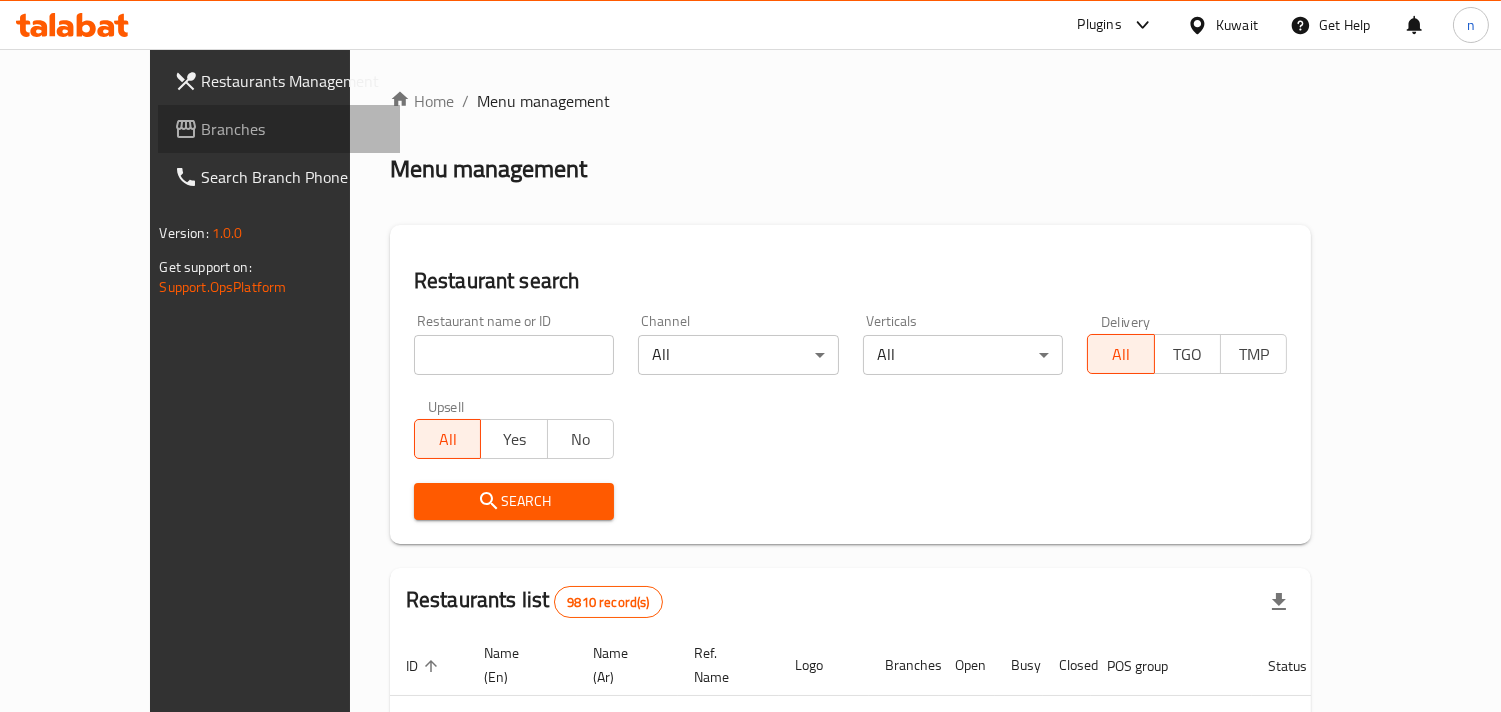 click on "Branches" at bounding box center (293, 129) 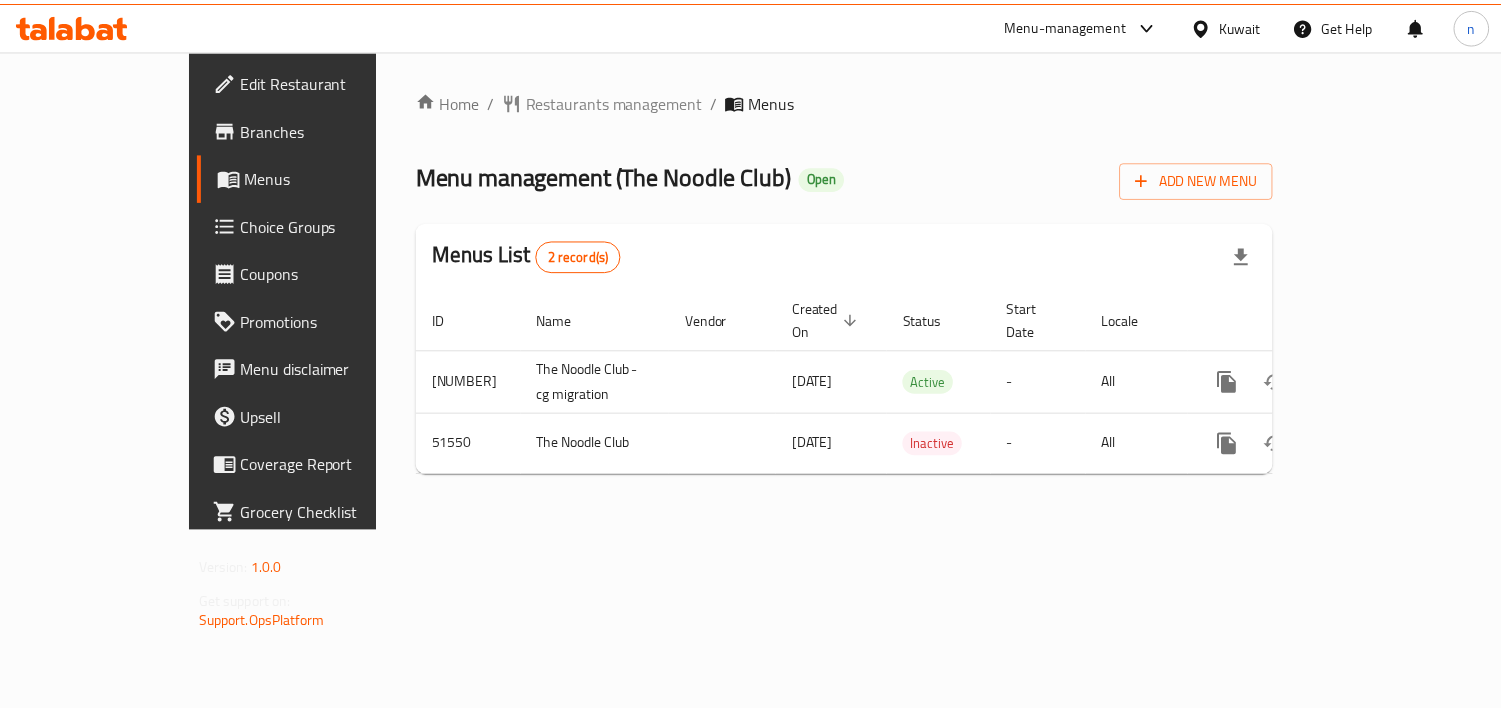 scroll, scrollTop: 0, scrollLeft: 0, axis: both 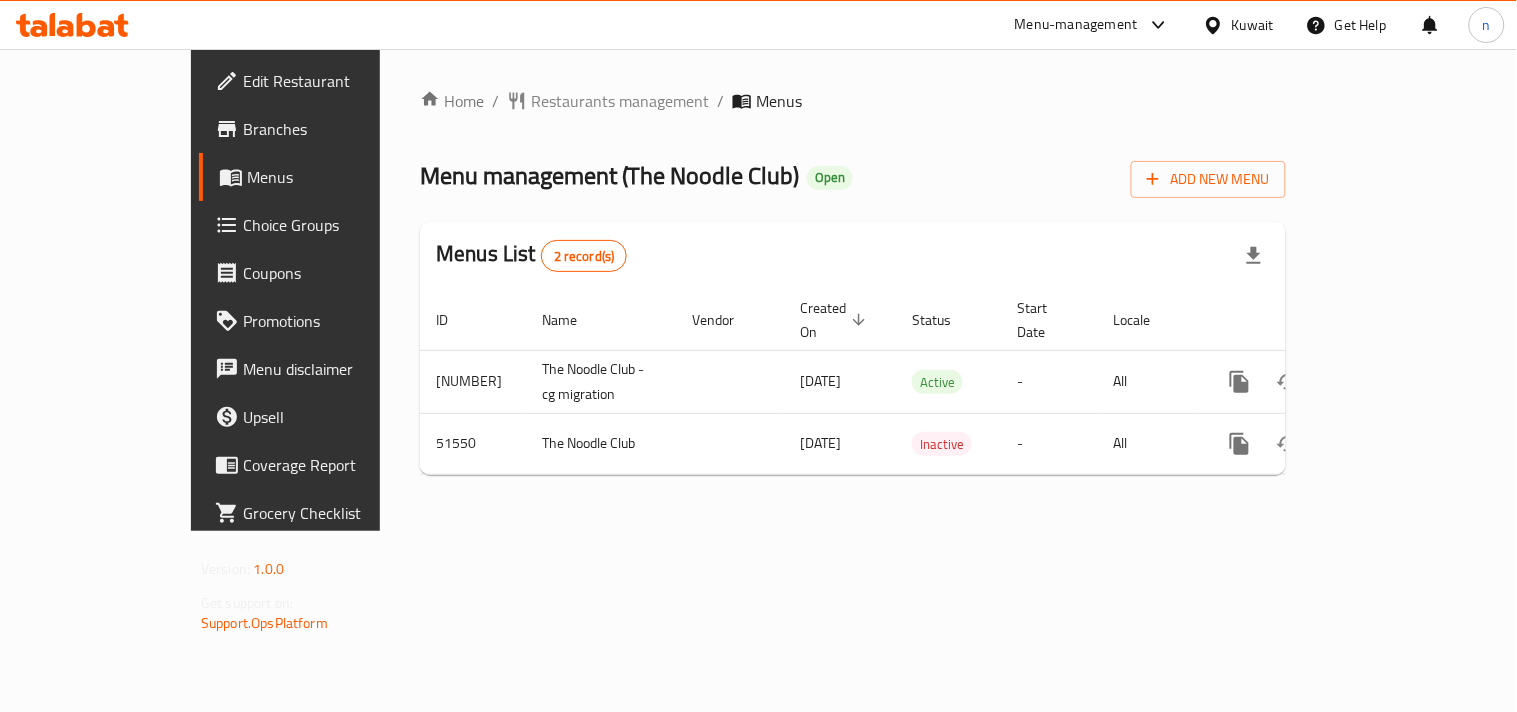 click 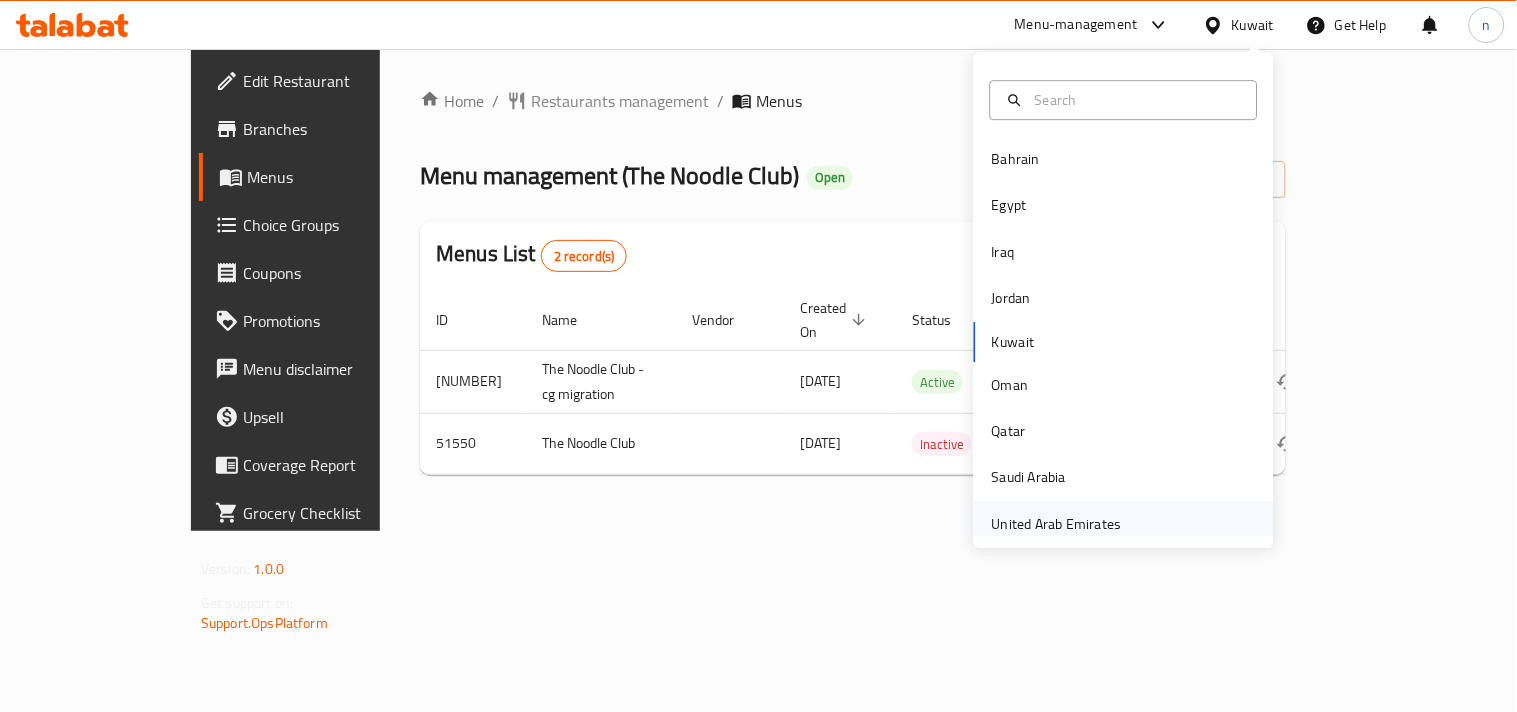click on "United Arab Emirates" at bounding box center (1057, 524) 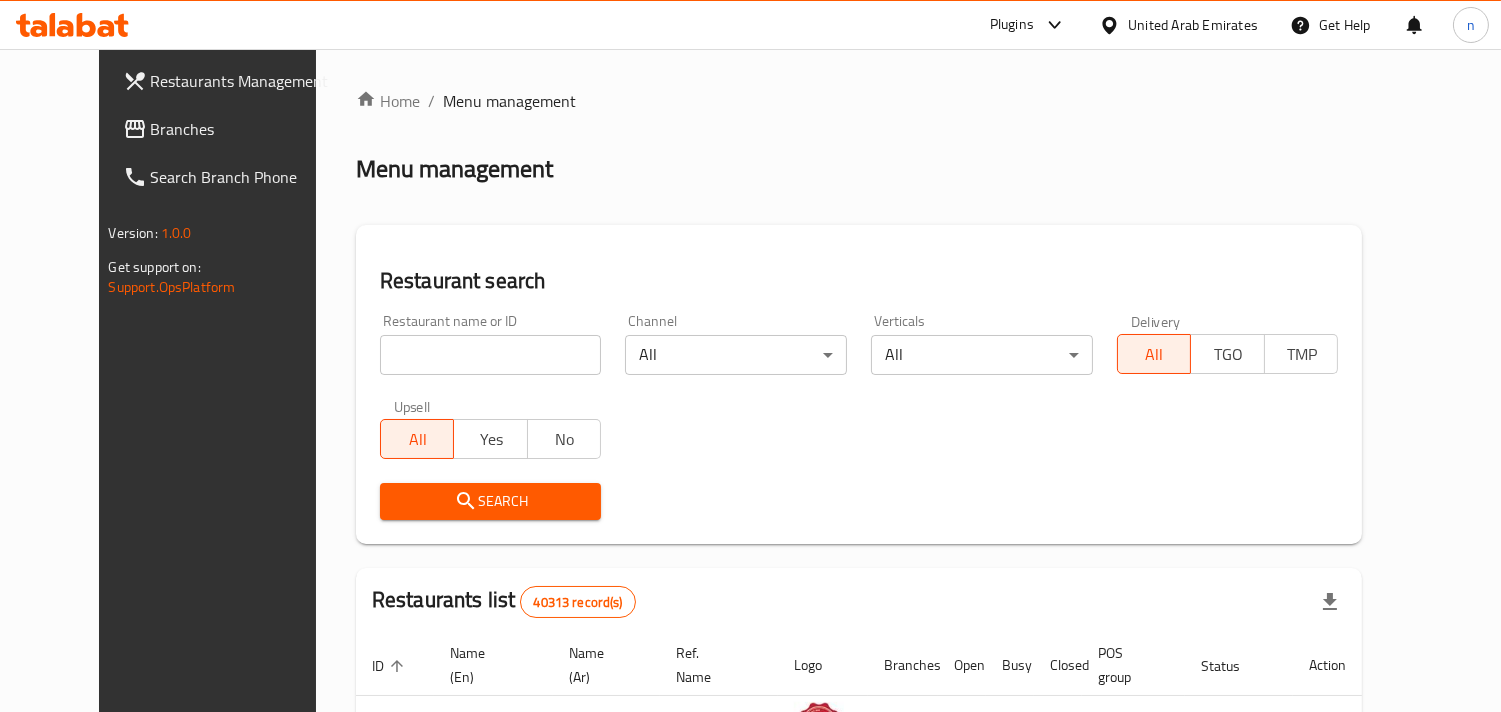 click on "Branches" at bounding box center [242, 129] 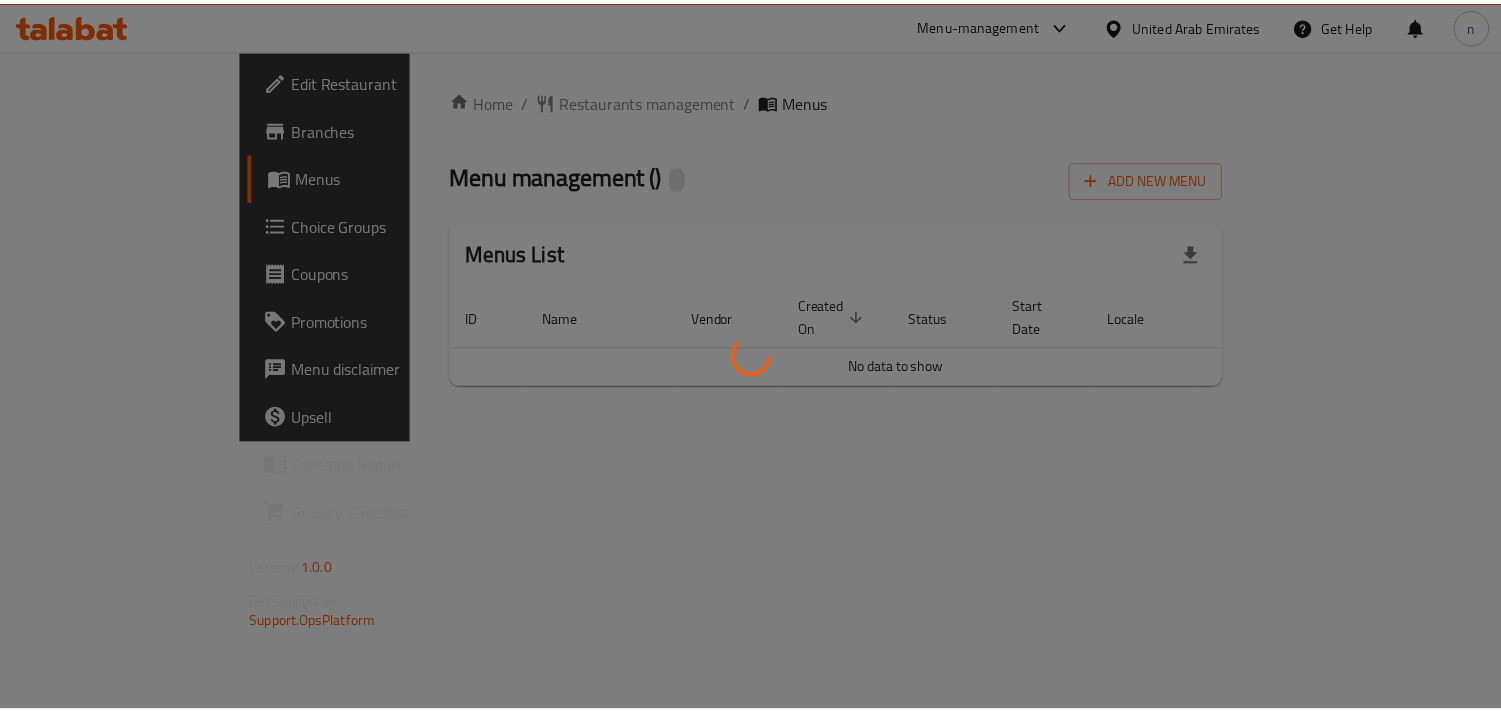 scroll, scrollTop: 0, scrollLeft: 0, axis: both 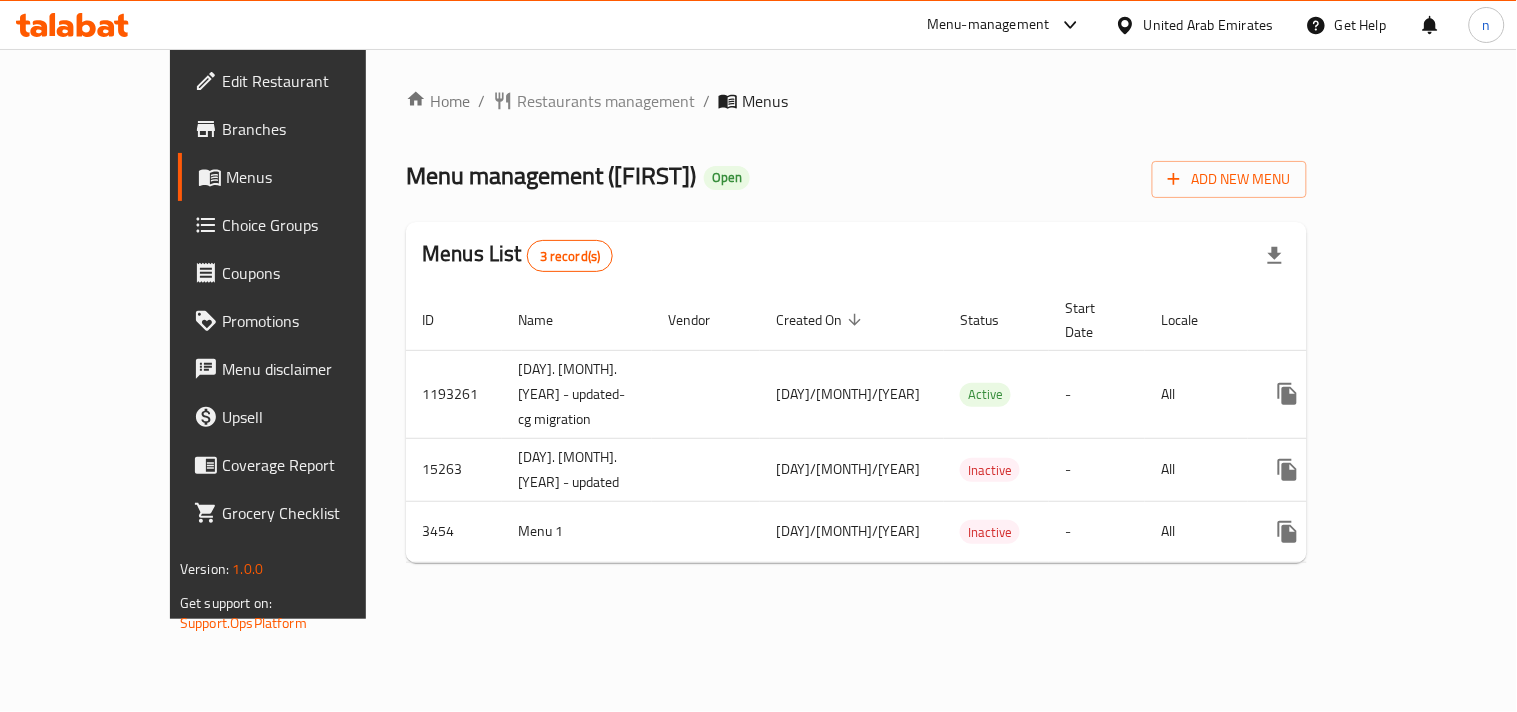 click 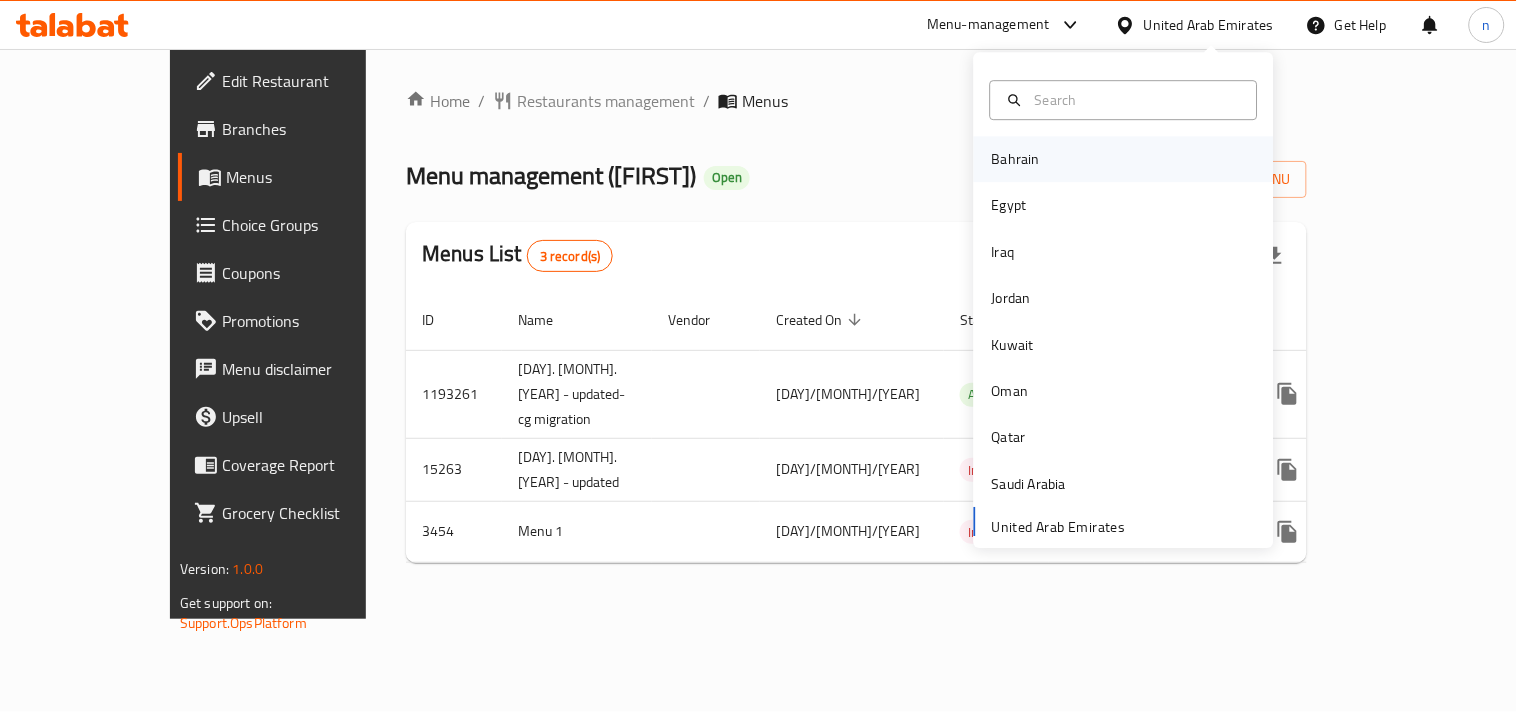 click on "Bahrain" at bounding box center (1016, 159) 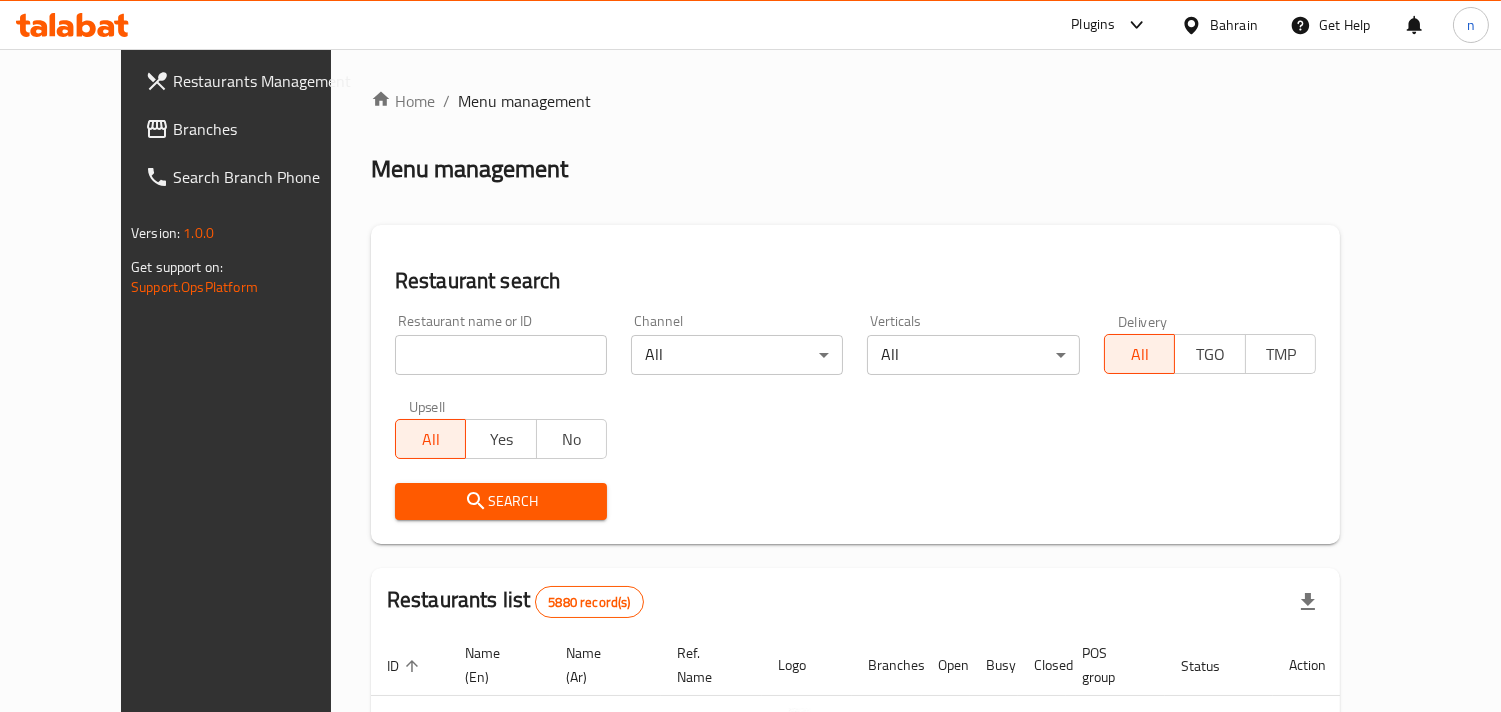 drag, startPoint x: 1190, startPoint y: 25, endPoint x: 1190, endPoint y: 36, distance: 11 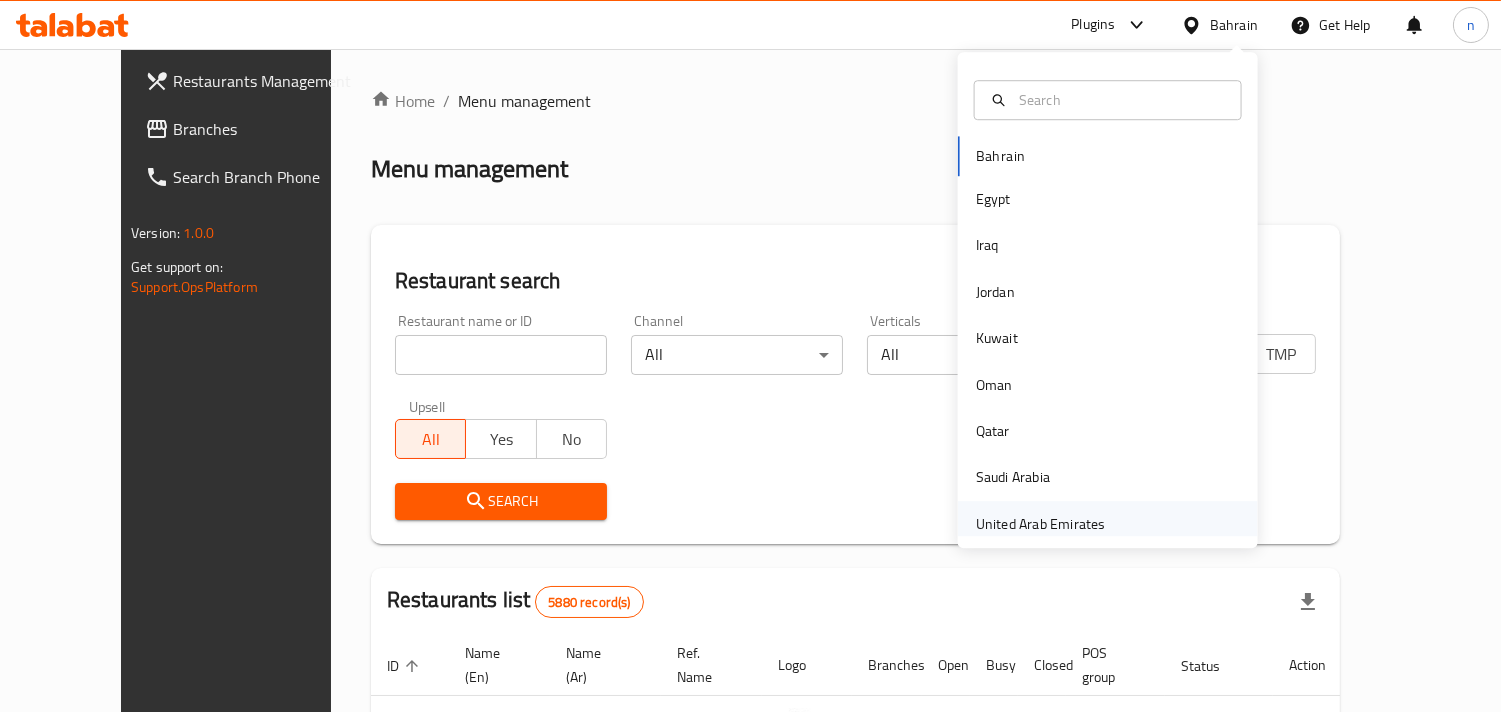 click on "United Arab Emirates" at bounding box center (1041, 524) 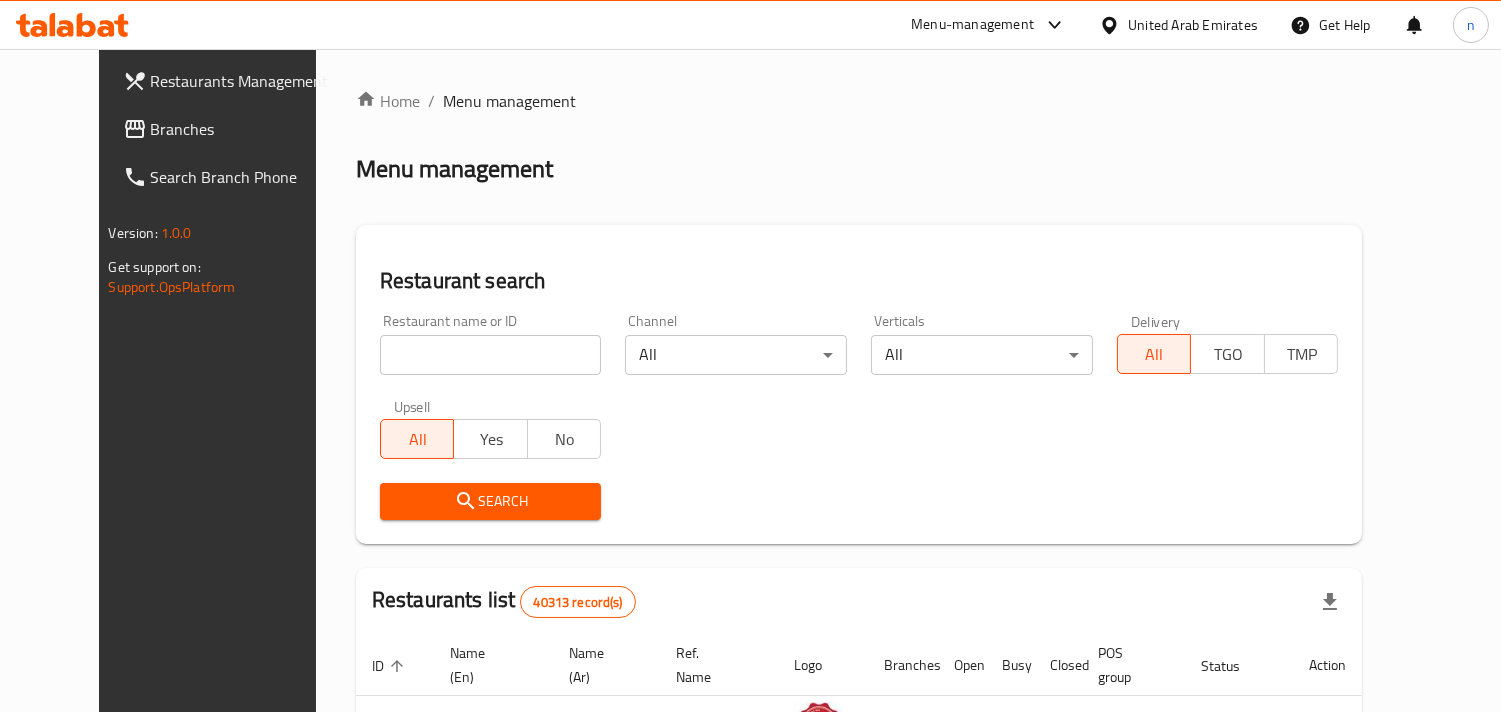 click on "Branches" at bounding box center [242, 129] 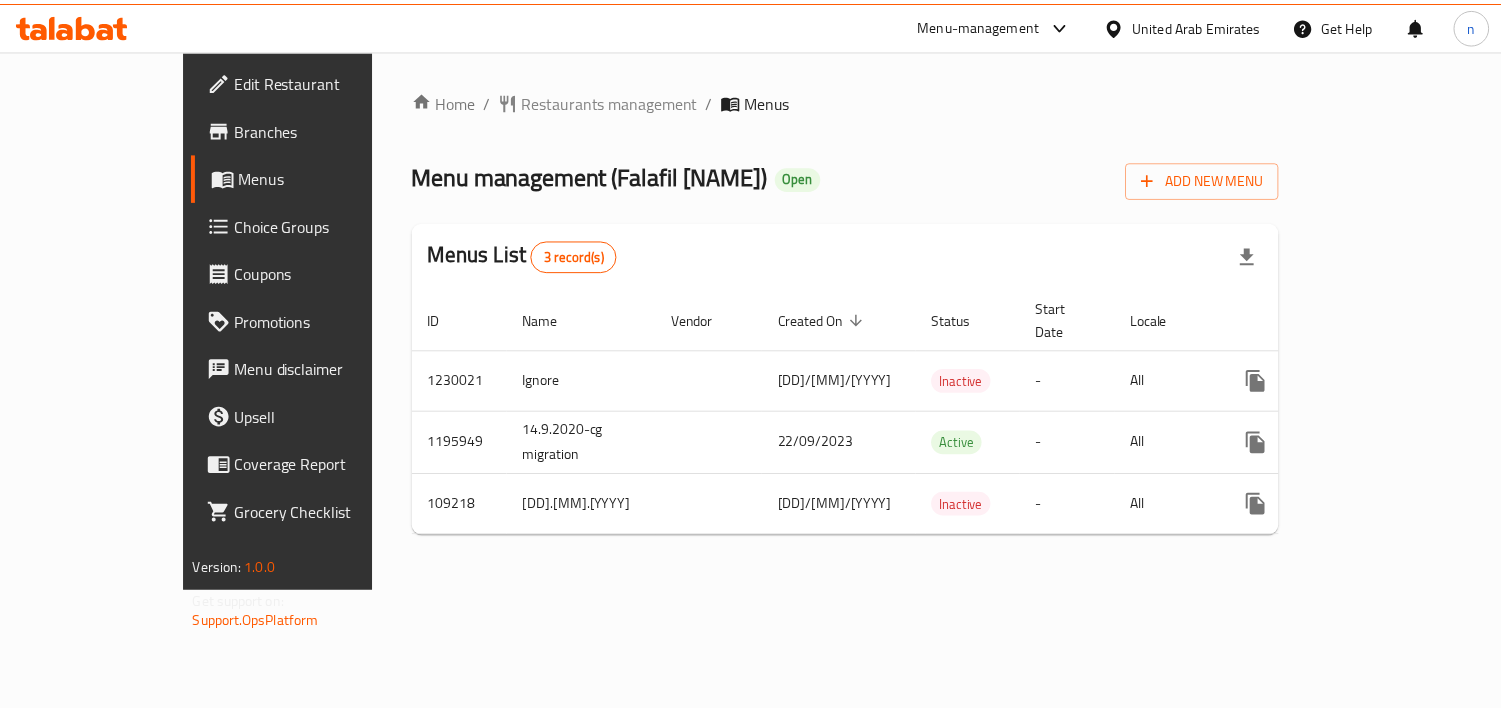 scroll, scrollTop: 0, scrollLeft: 0, axis: both 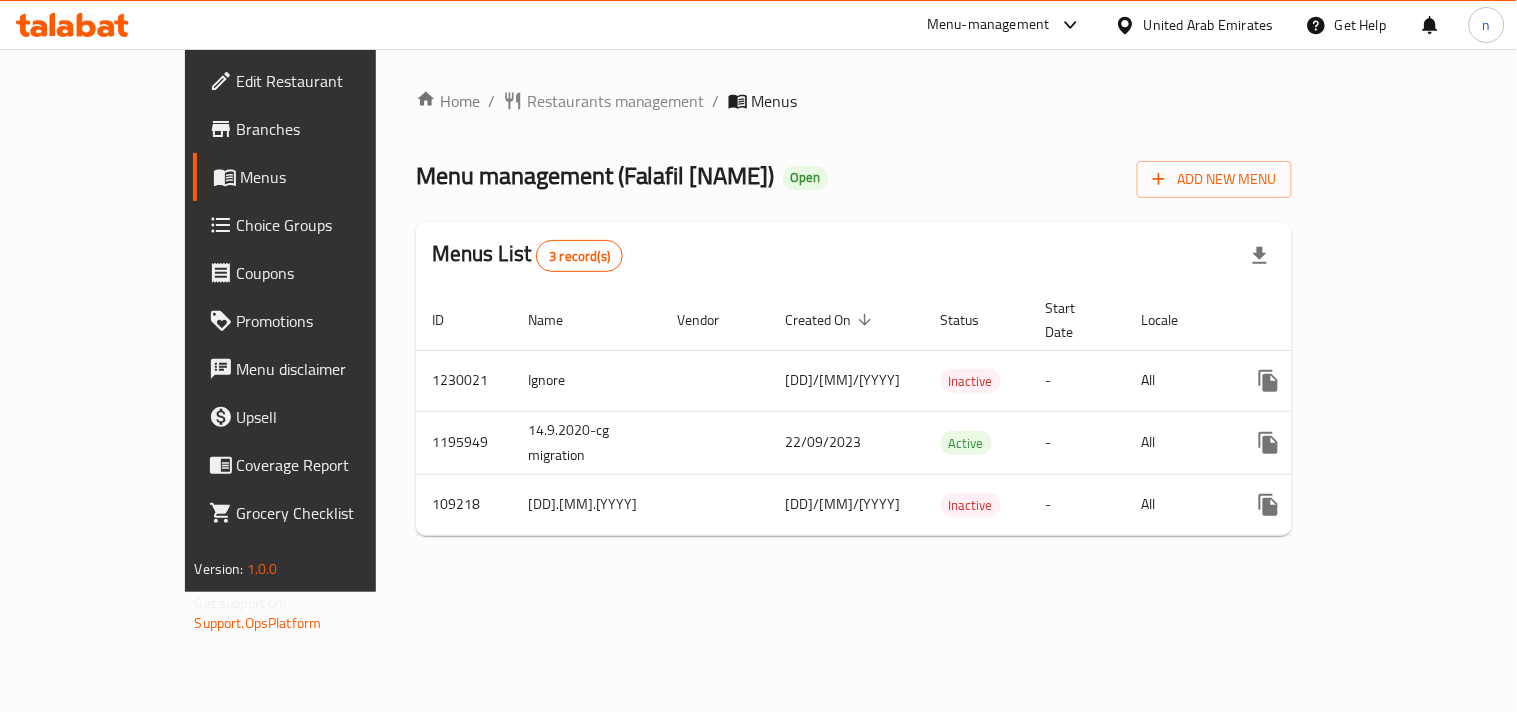 click 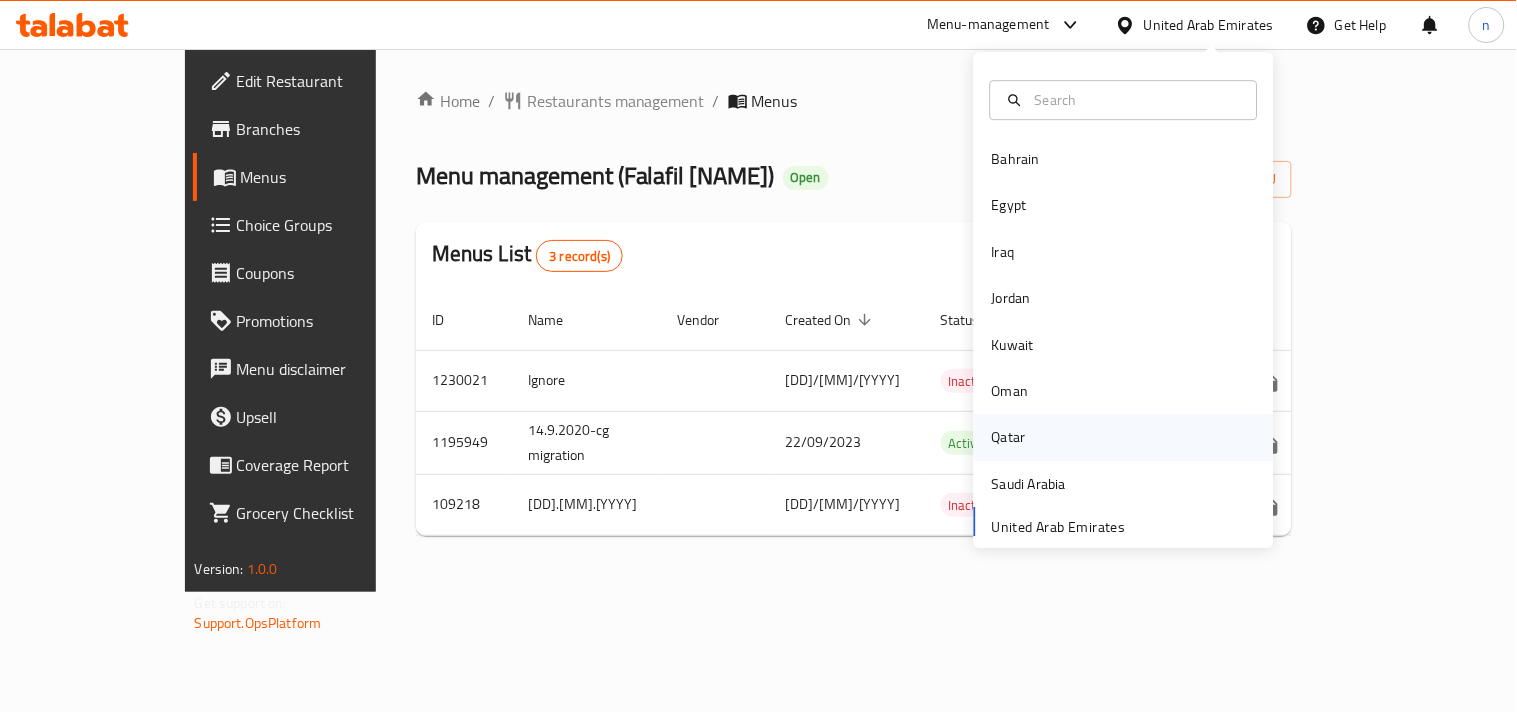 click on "Qatar" at bounding box center (1009, 438) 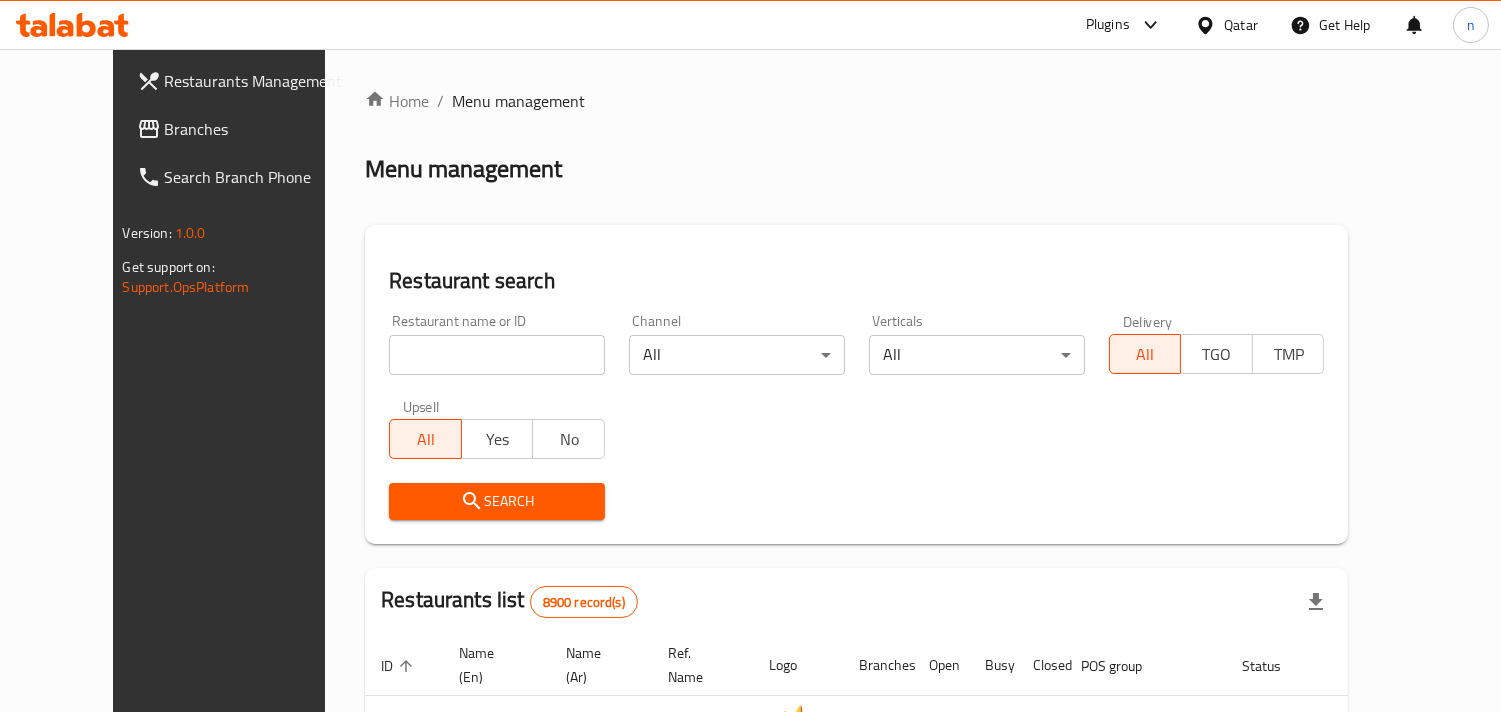 click on "Branches" at bounding box center [256, 129] 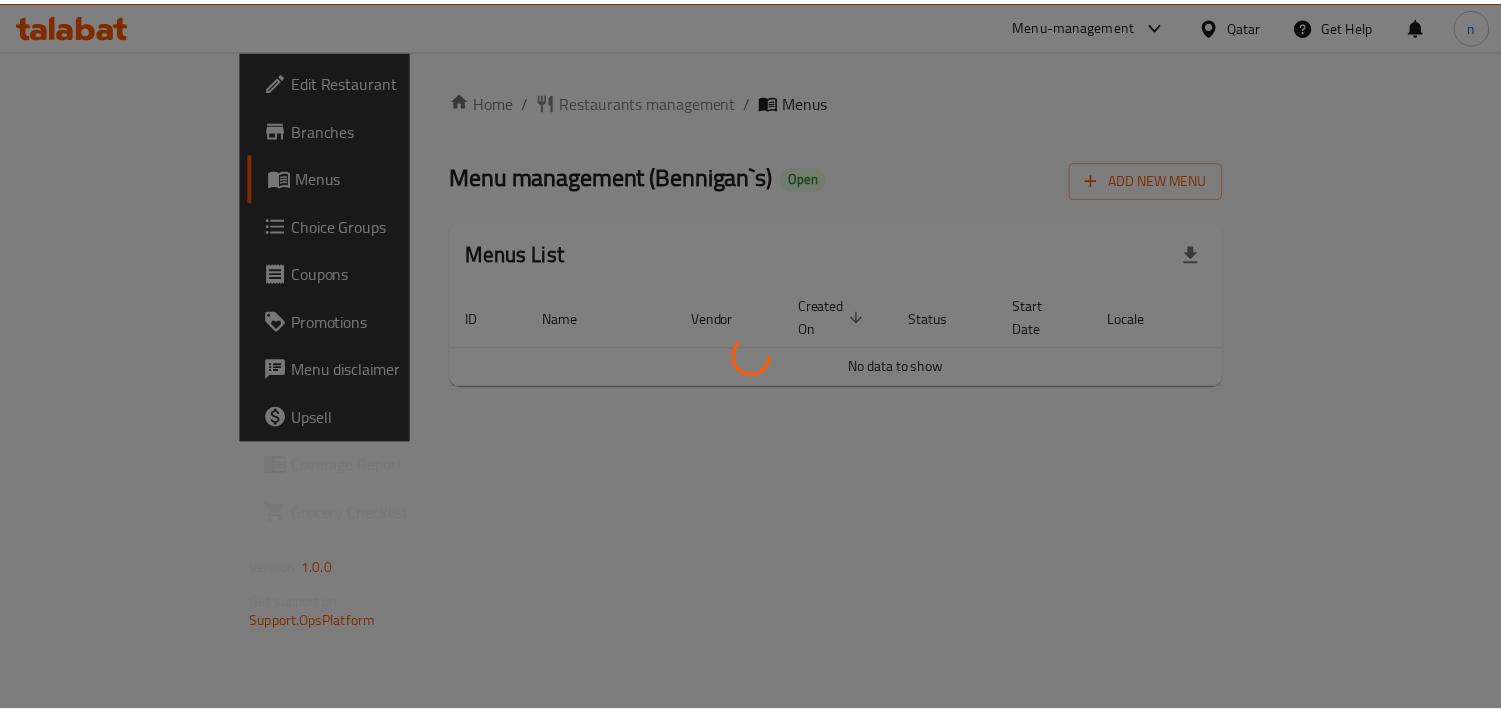 scroll, scrollTop: 0, scrollLeft: 0, axis: both 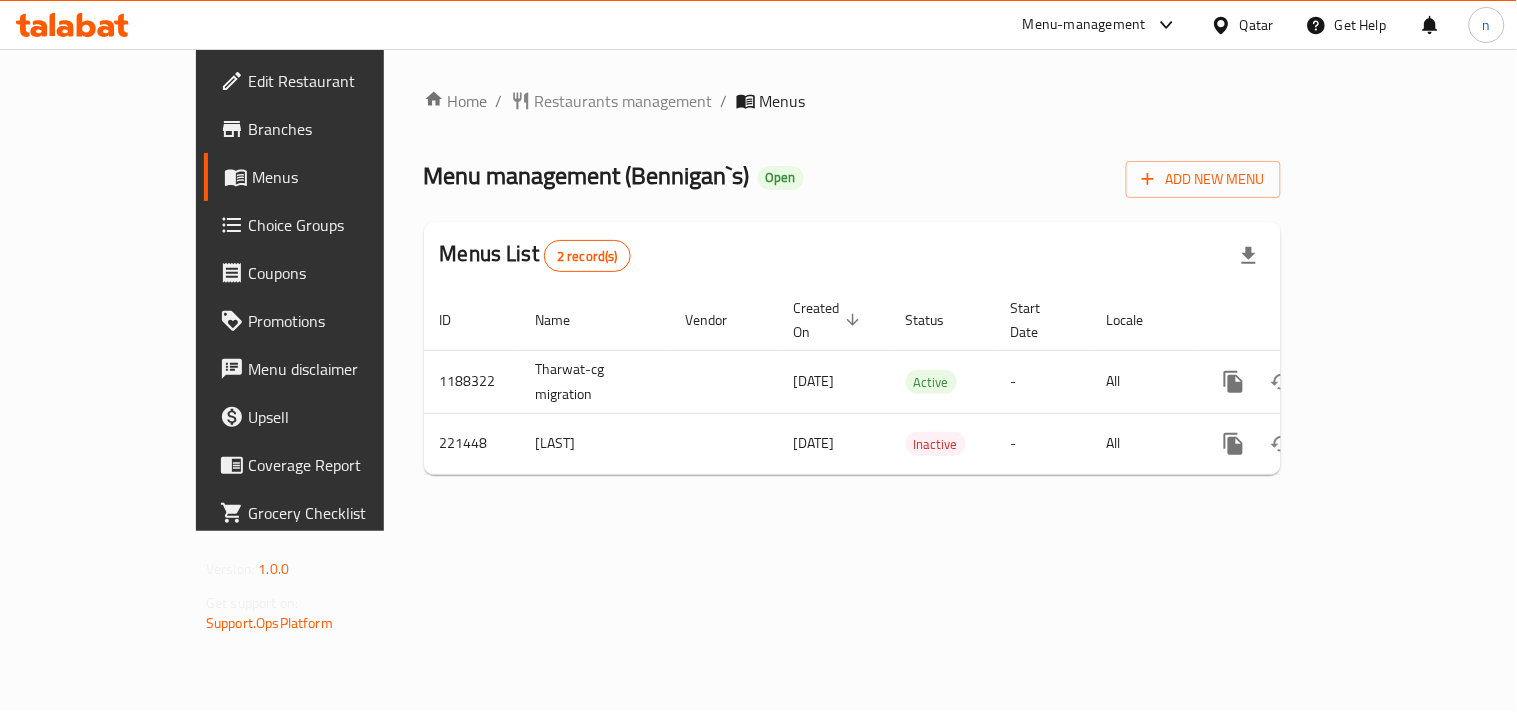 click 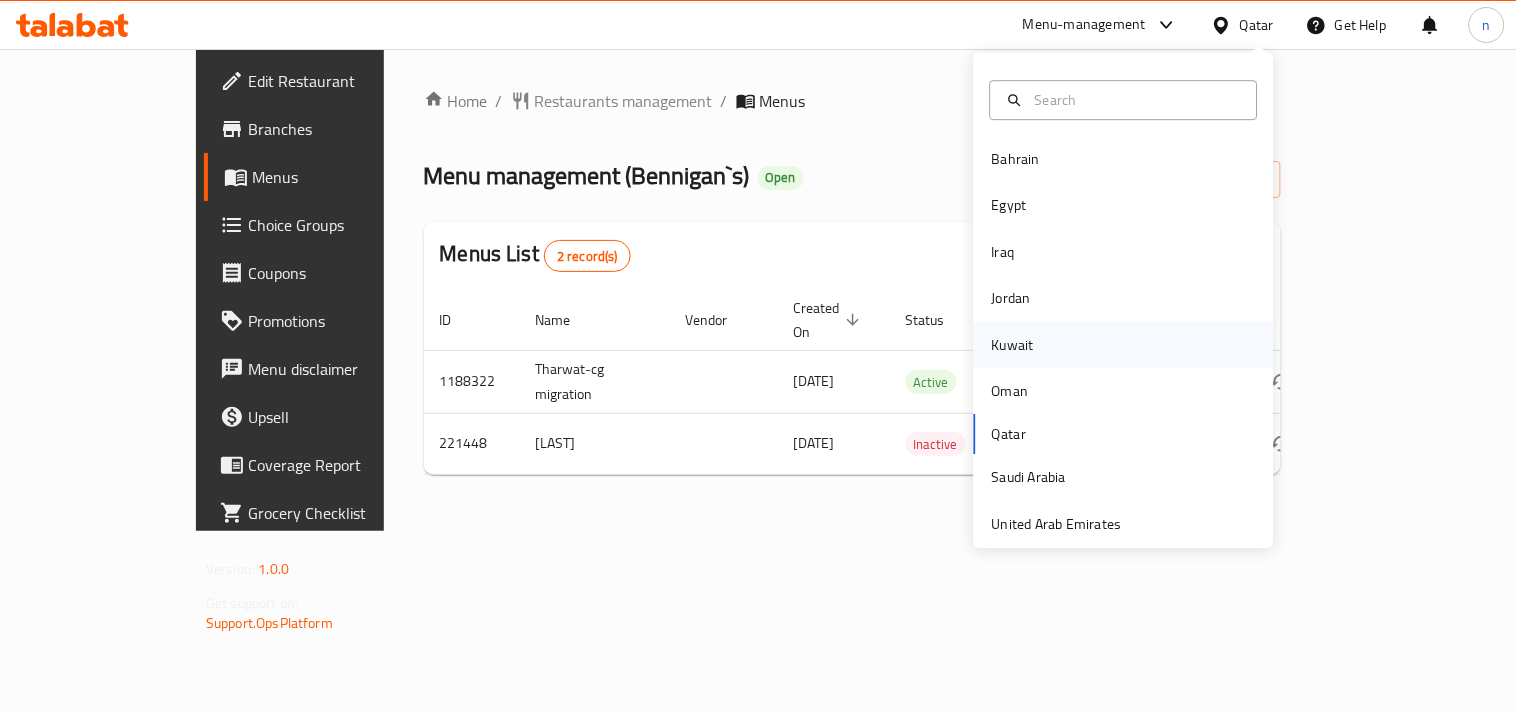 click on "Kuwait" at bounding box center (1013, 345) 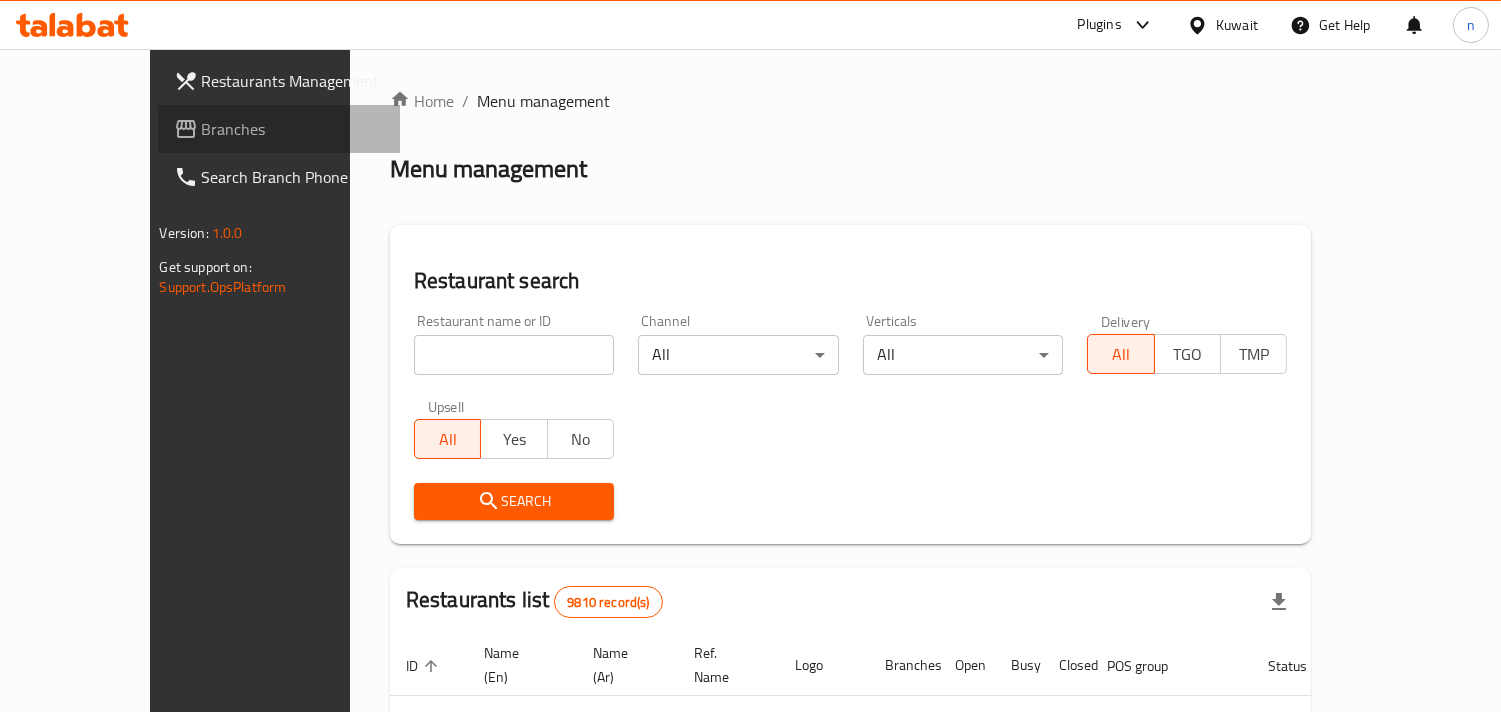 click on "Branches" at bounding box center (293, 129) 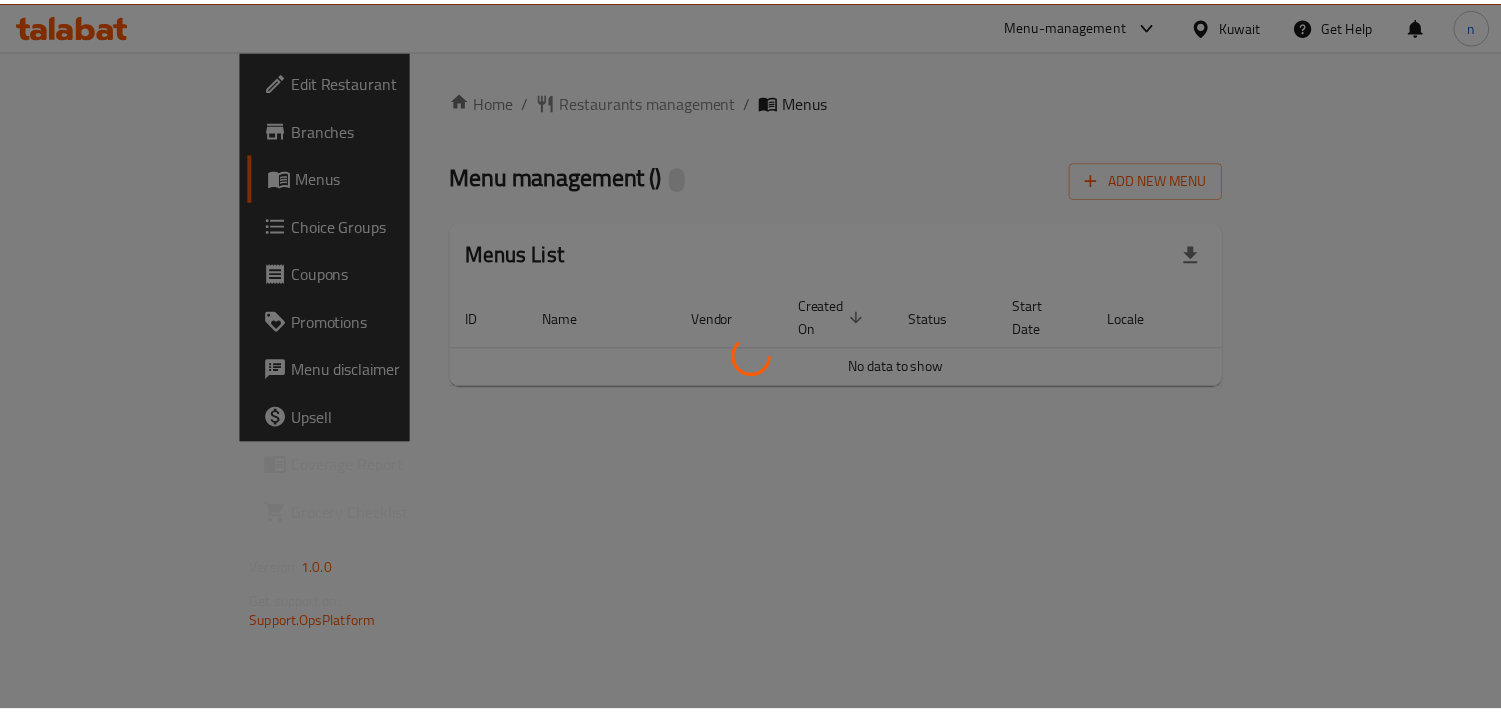 scroll, scrollTop: 0, scrollLeft: 0, axis: both 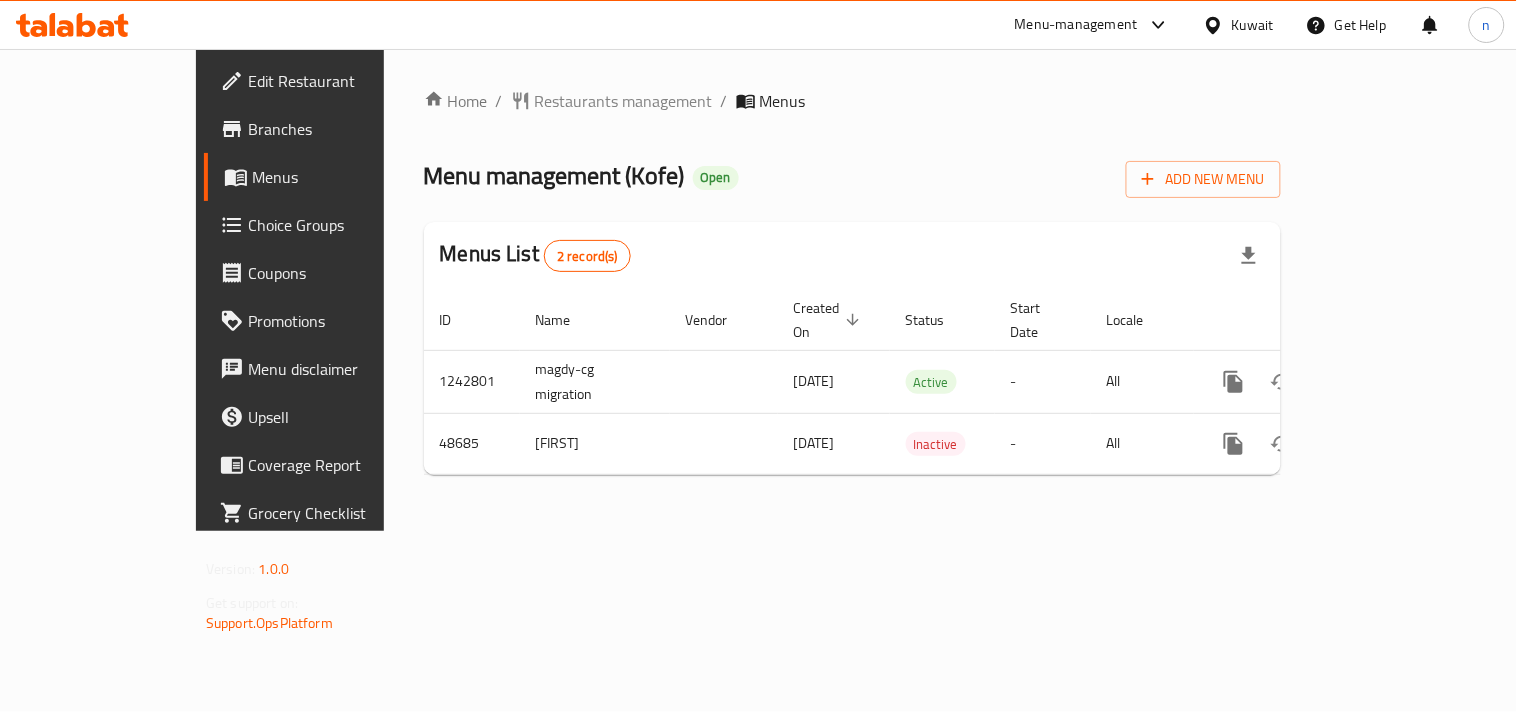 click 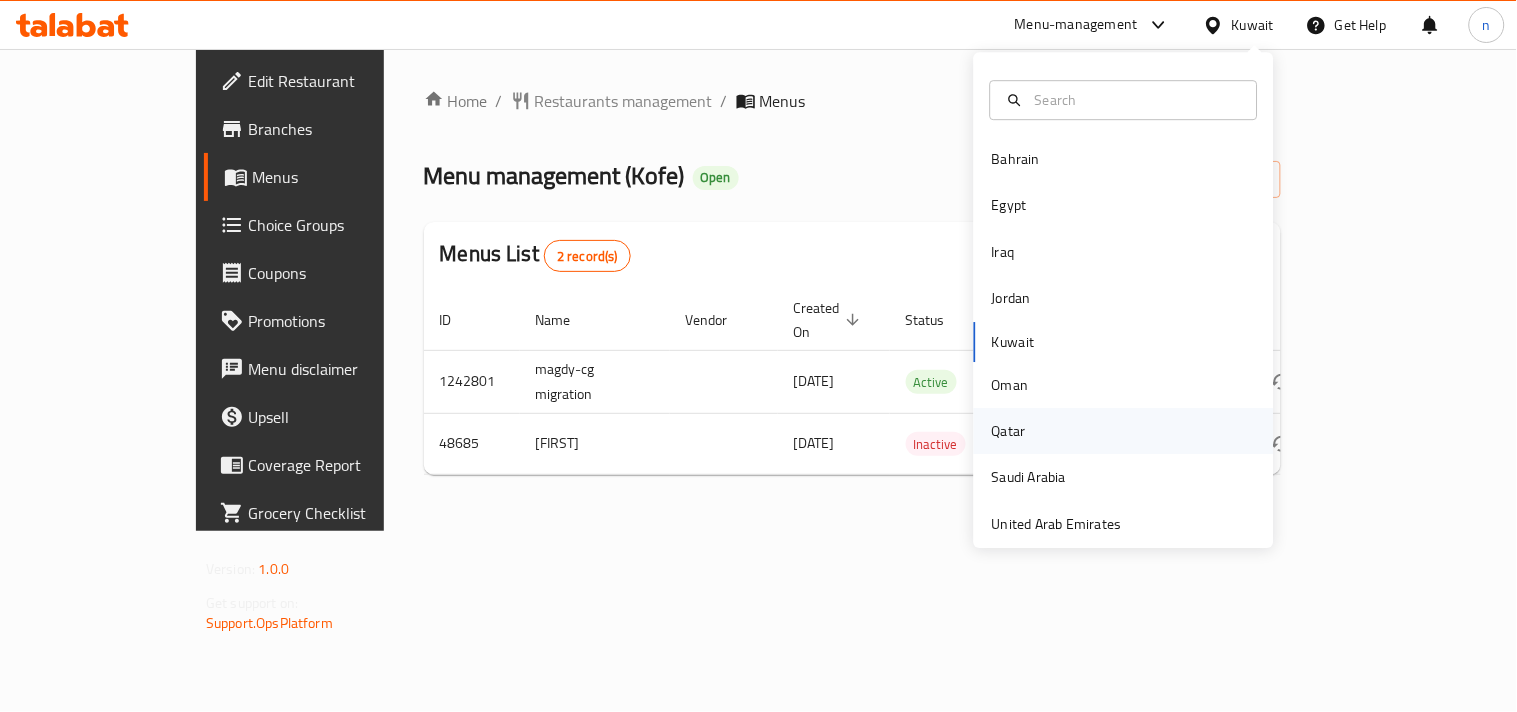 click on "Qatar" at bounding box center [1009, 431] 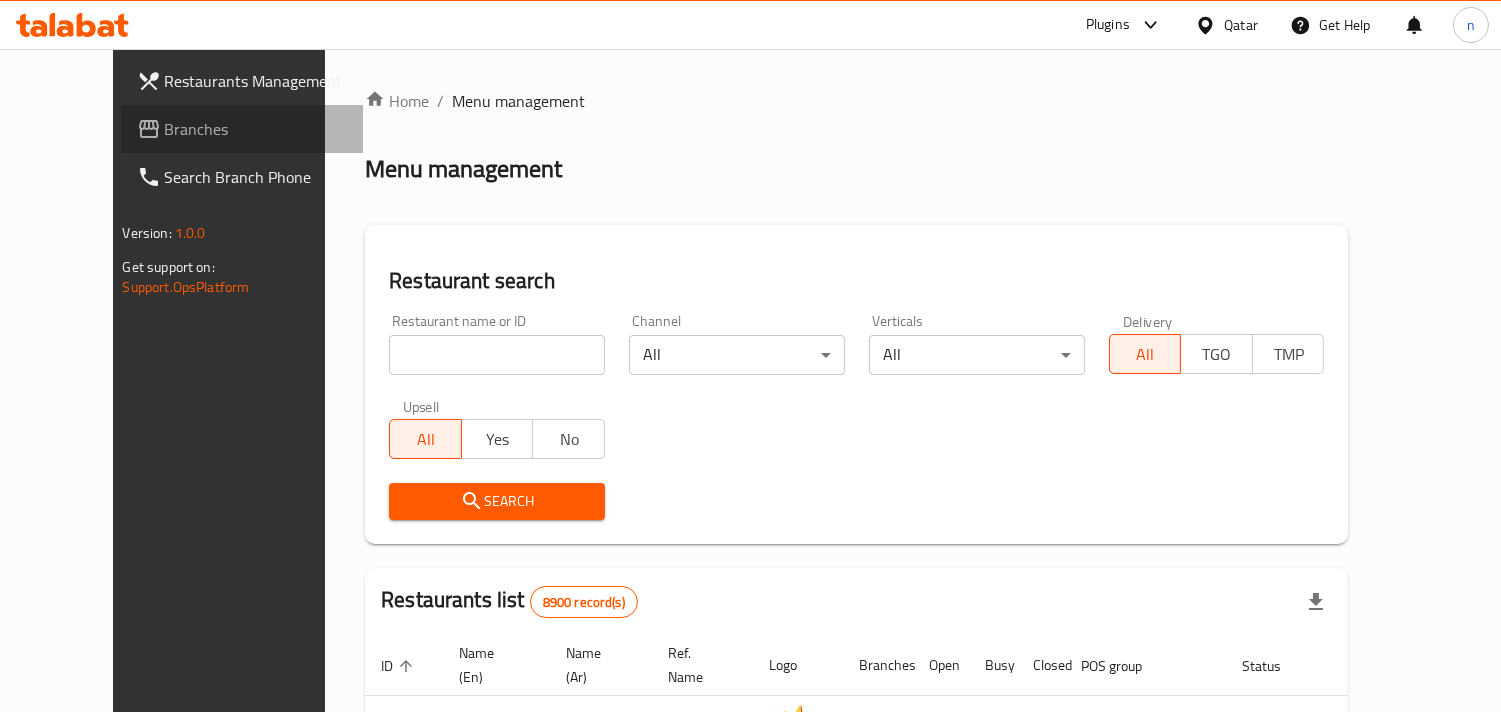 click on "Branches" at bounding box center [256, 129] 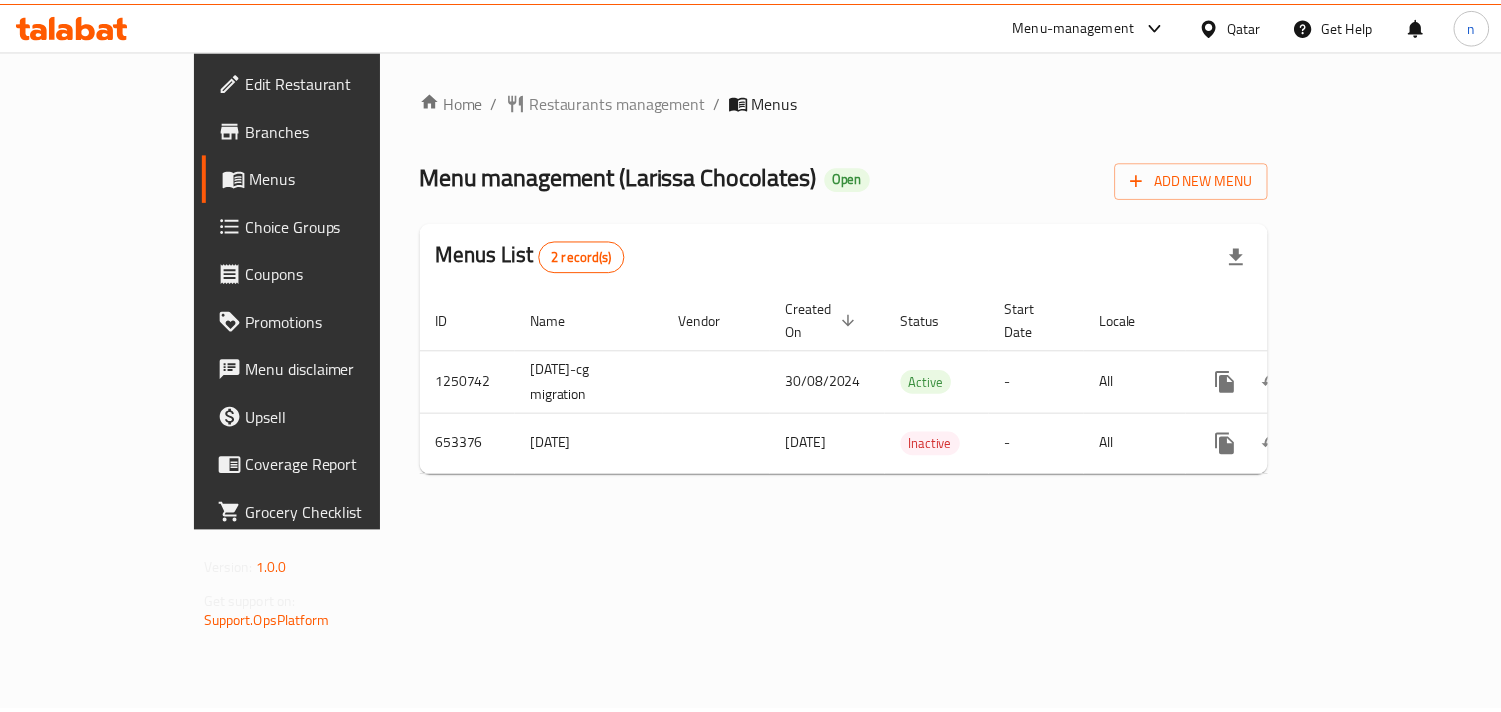 scroll, scrollTop: 0, scrollLeft: 0, axis: both 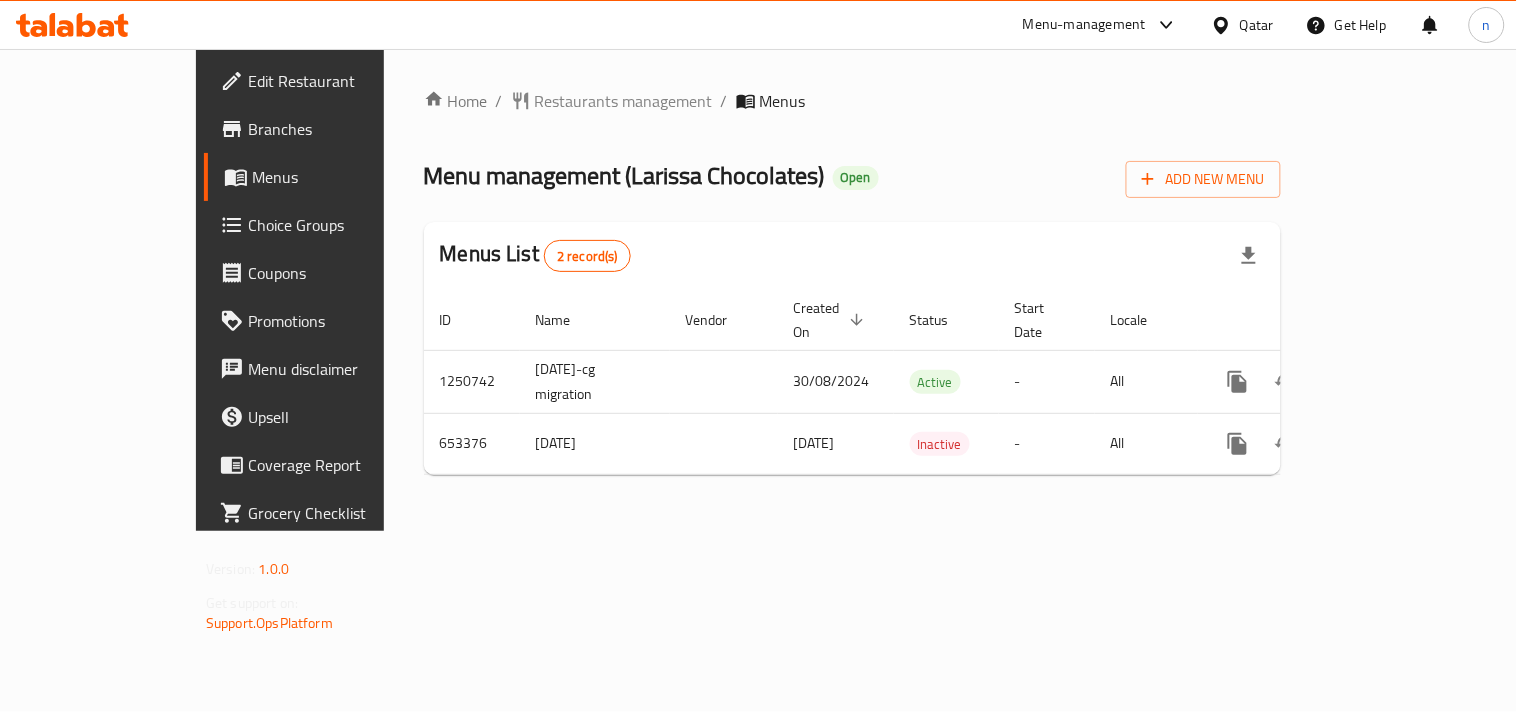click 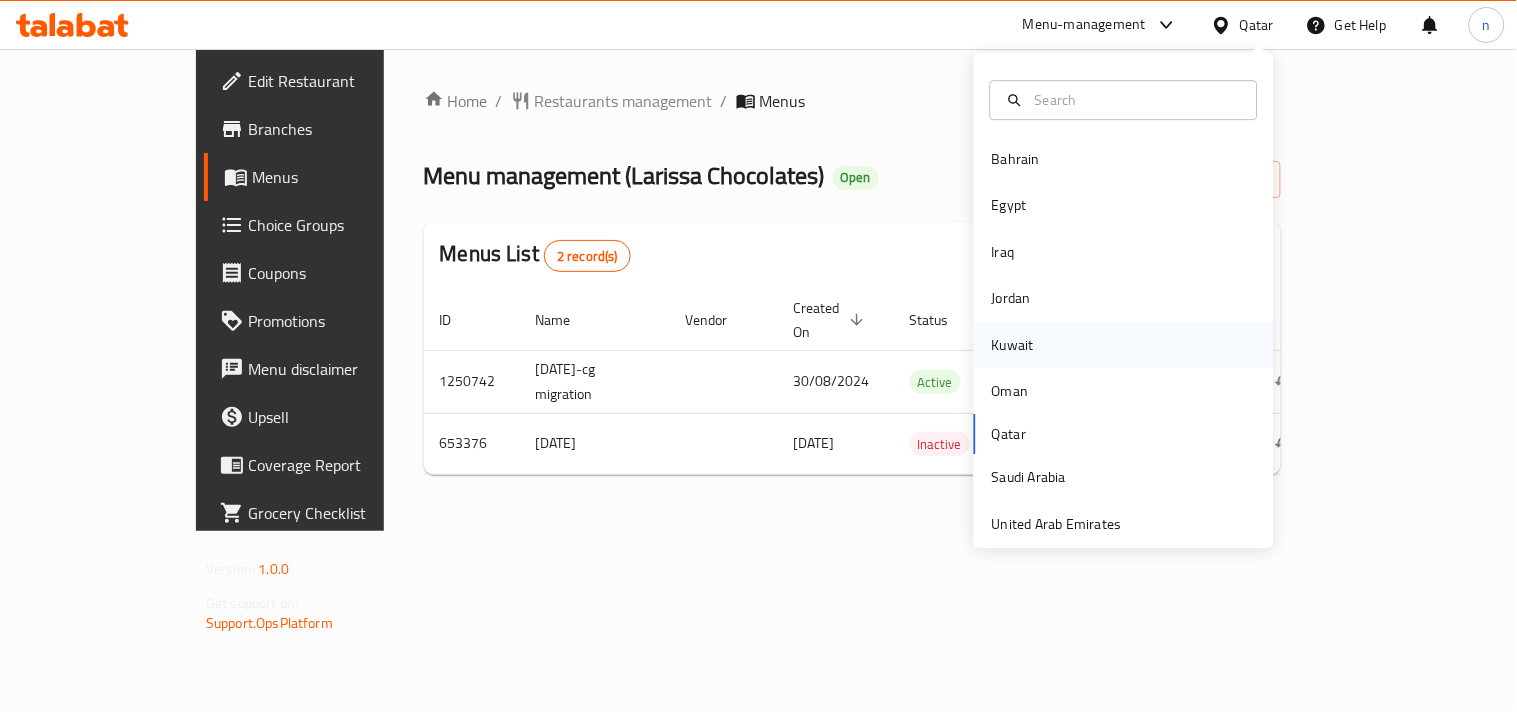 click on "Kuwait" at bounding box center (1124, 345) 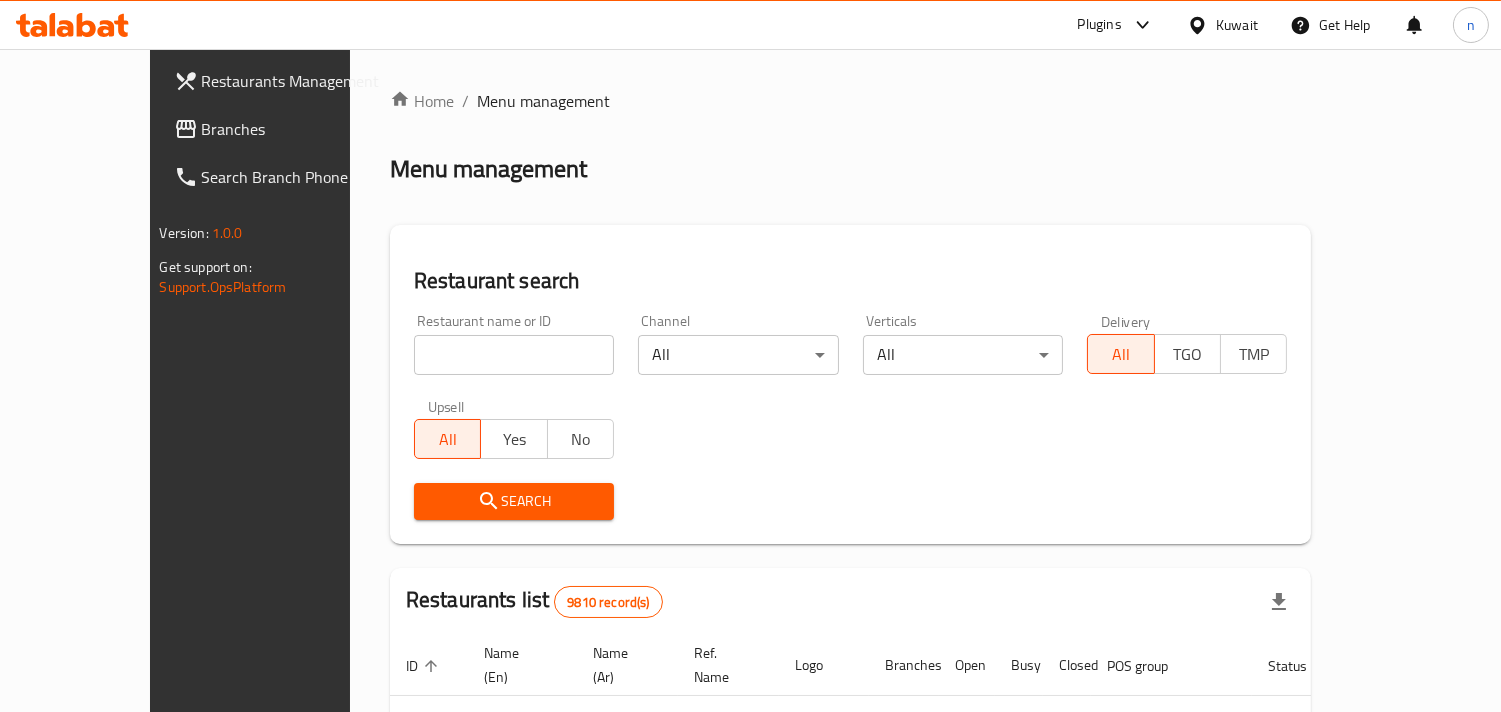 click on "Branches" at bounding box center (293, 129) 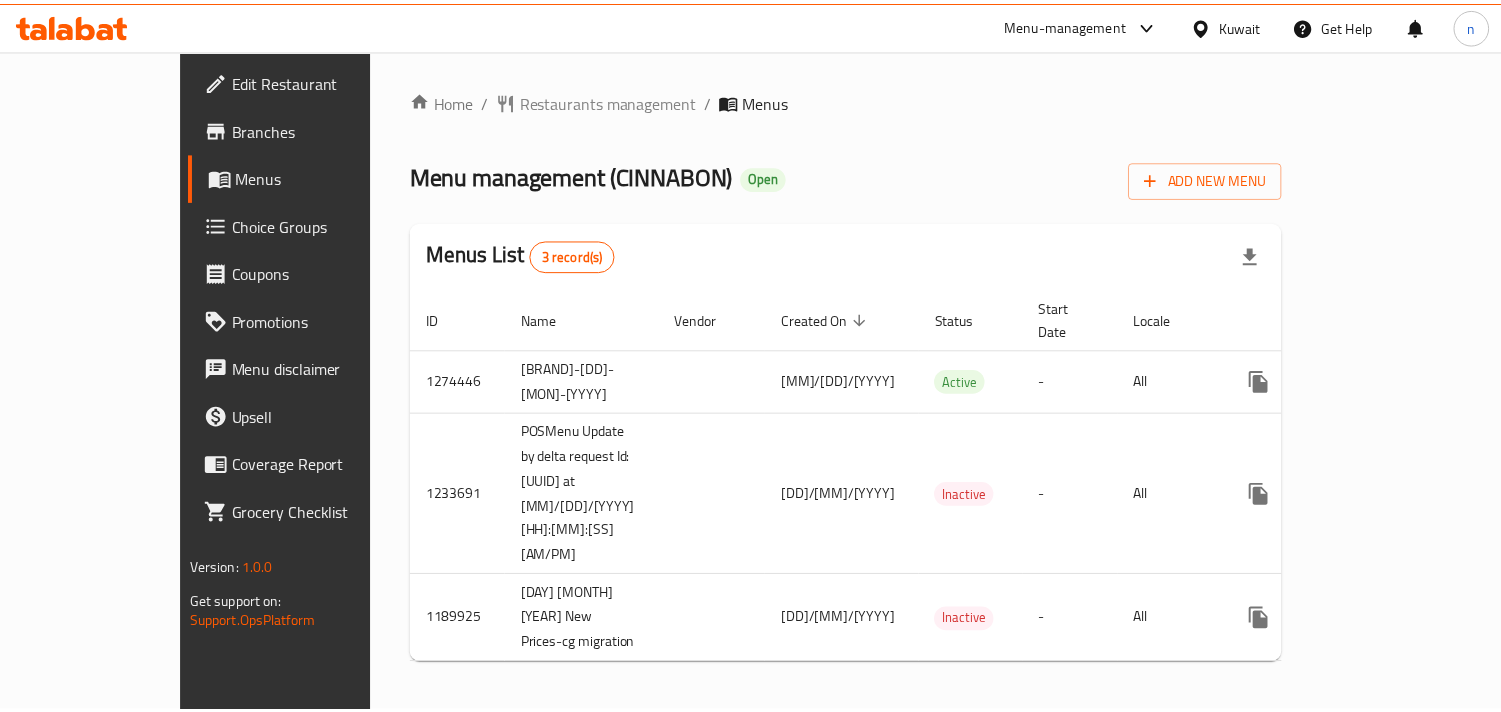scroll, scrollTop: 0, scrollLeft: 0, axis: both 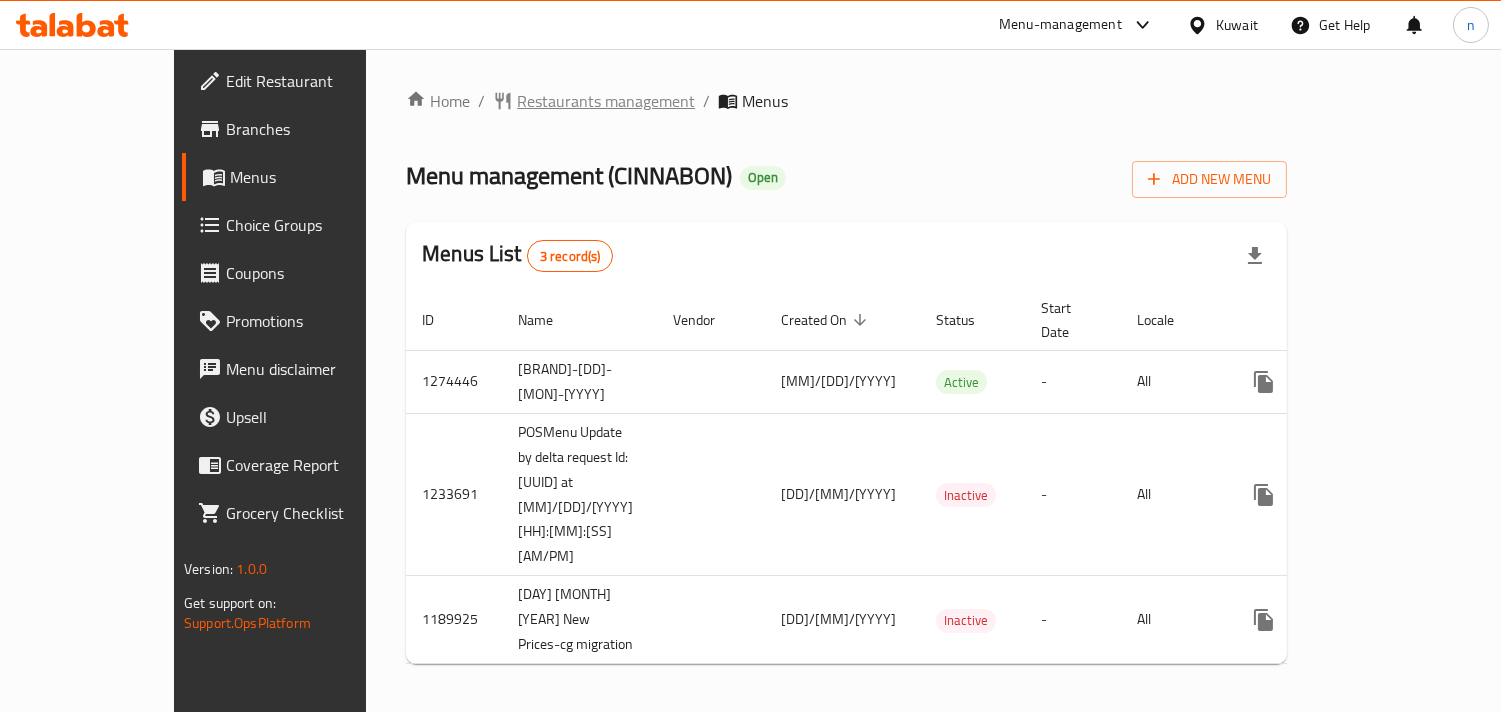 click on "Restaurants management" at bounding box center (606, 101) 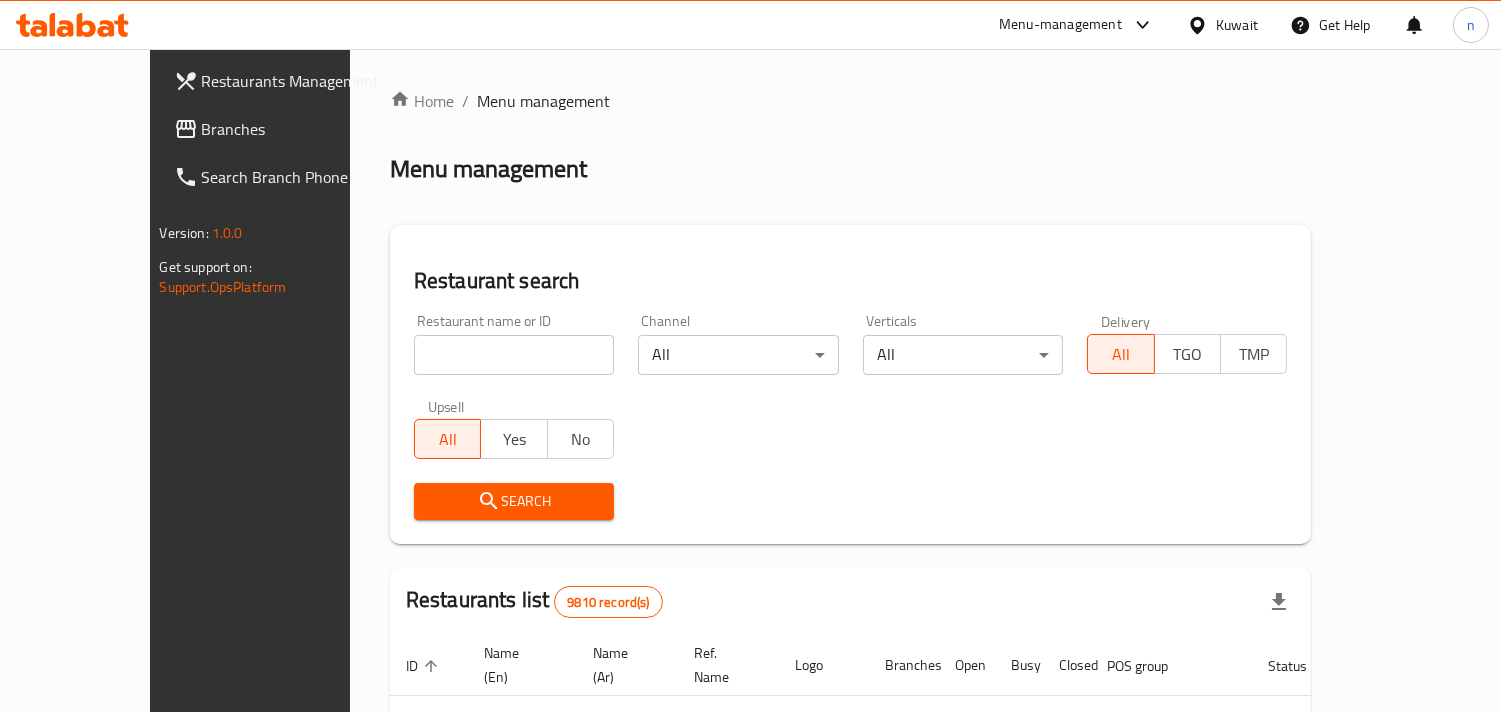 click at bounding box center [514, 355] 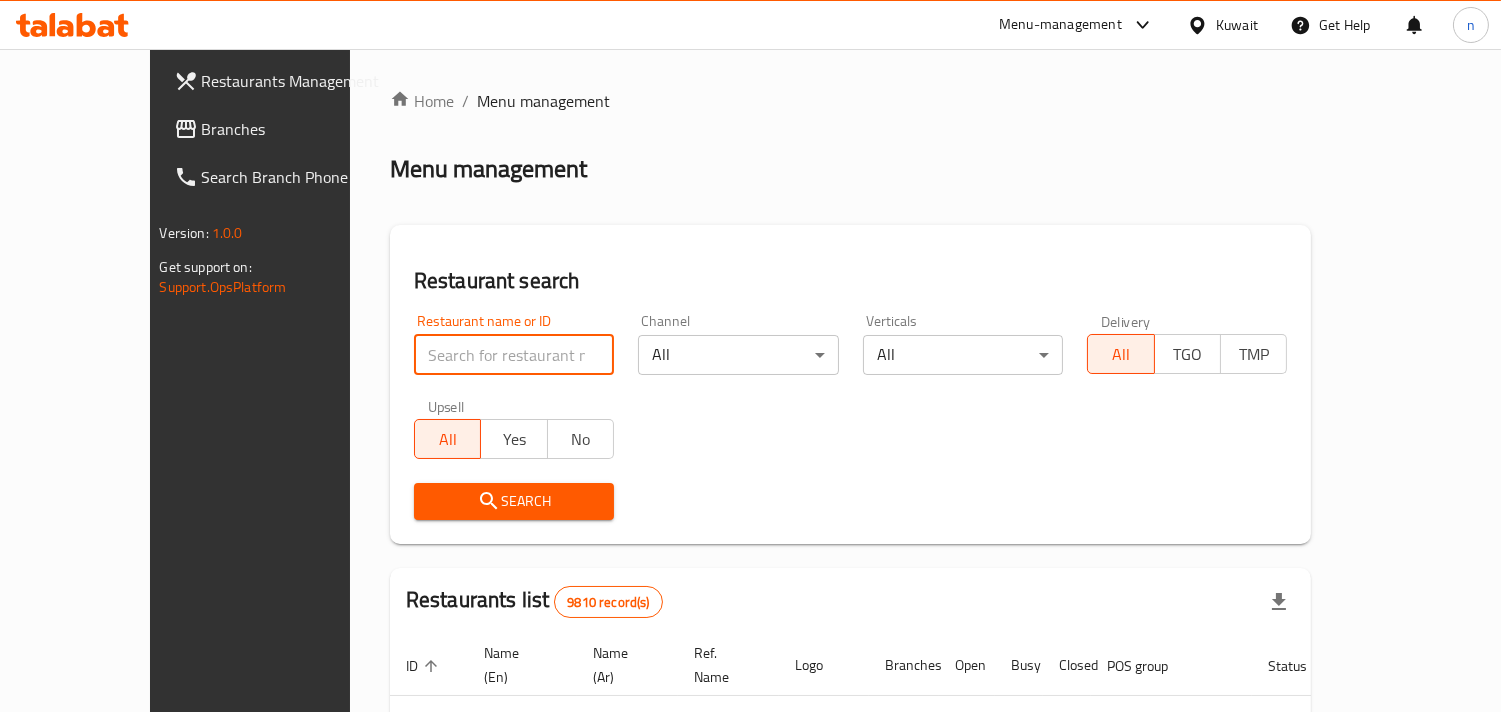 paste on "119" 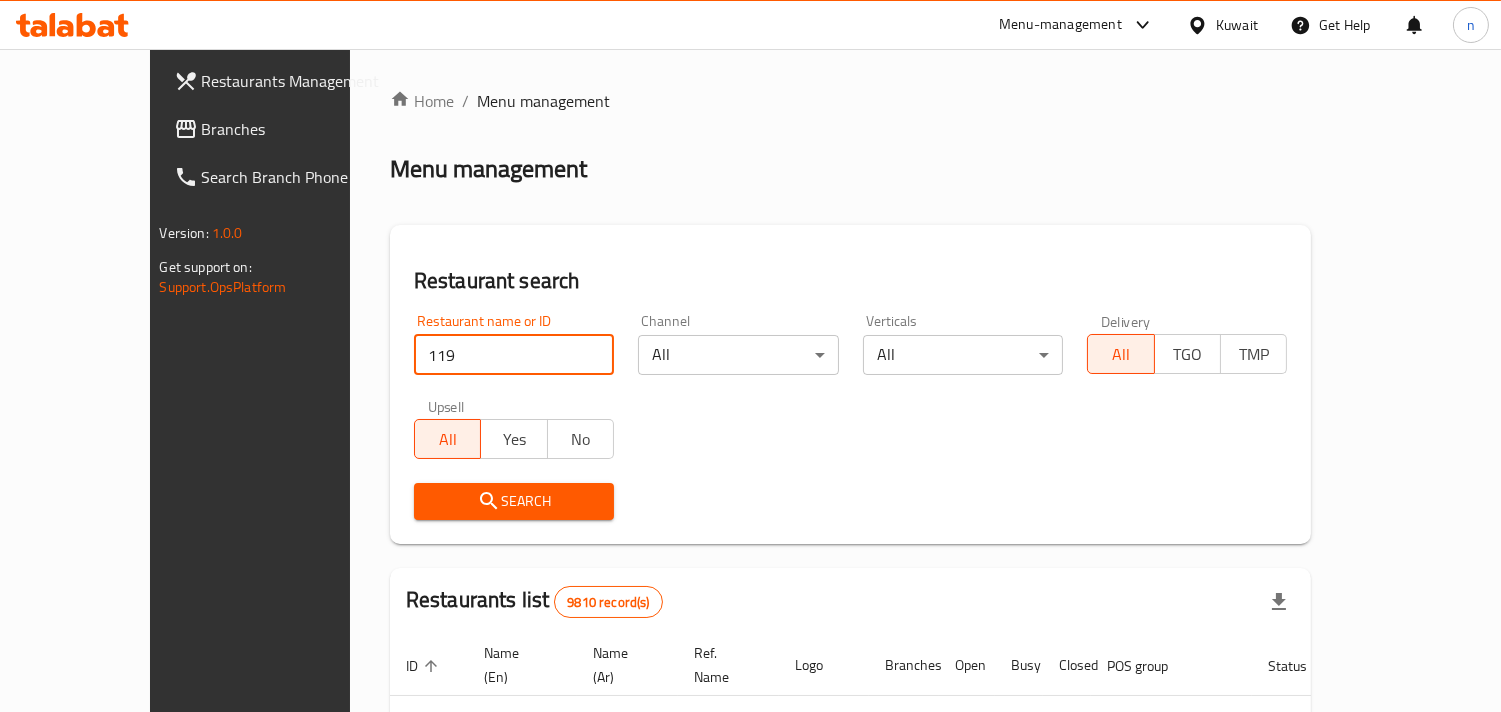 type on "119" 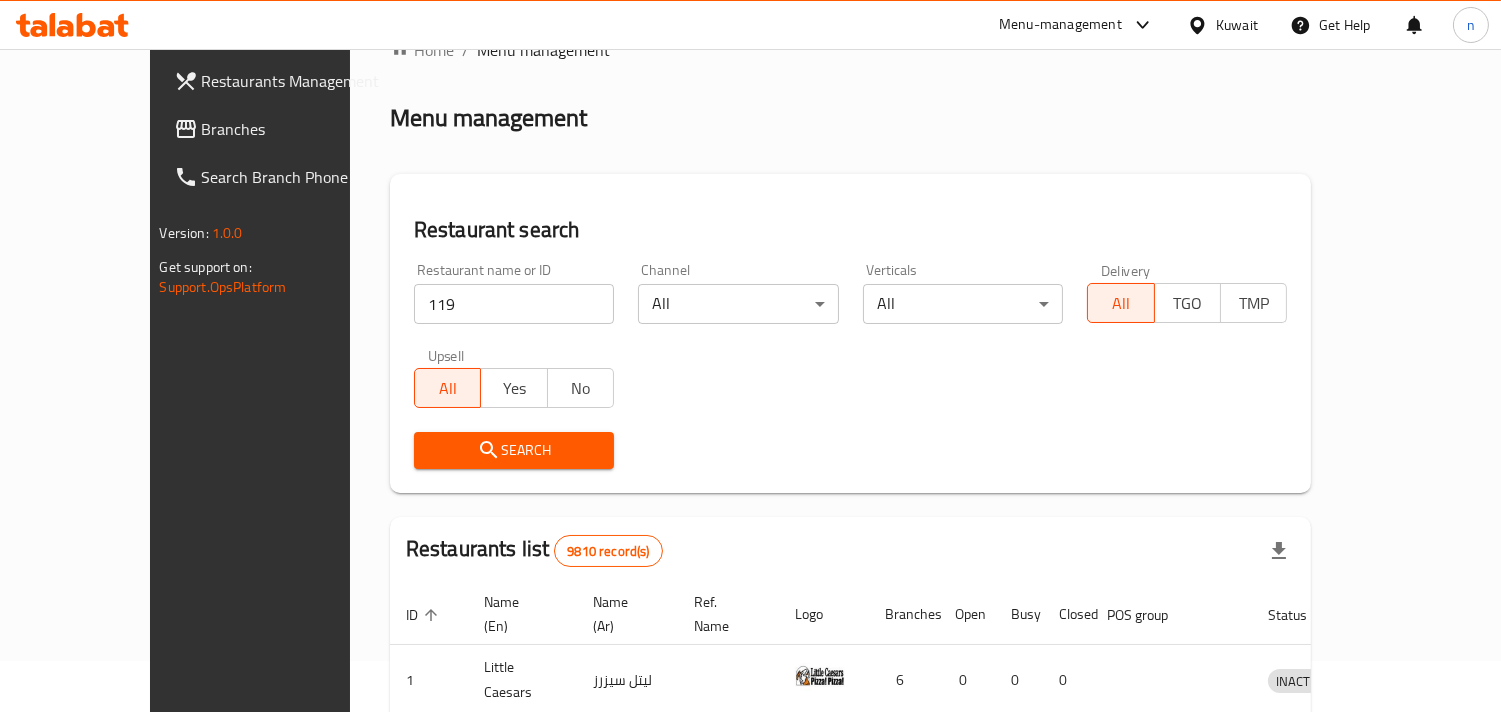 scroll, scrollTop: 0, scrollLeft: 0, axis: both 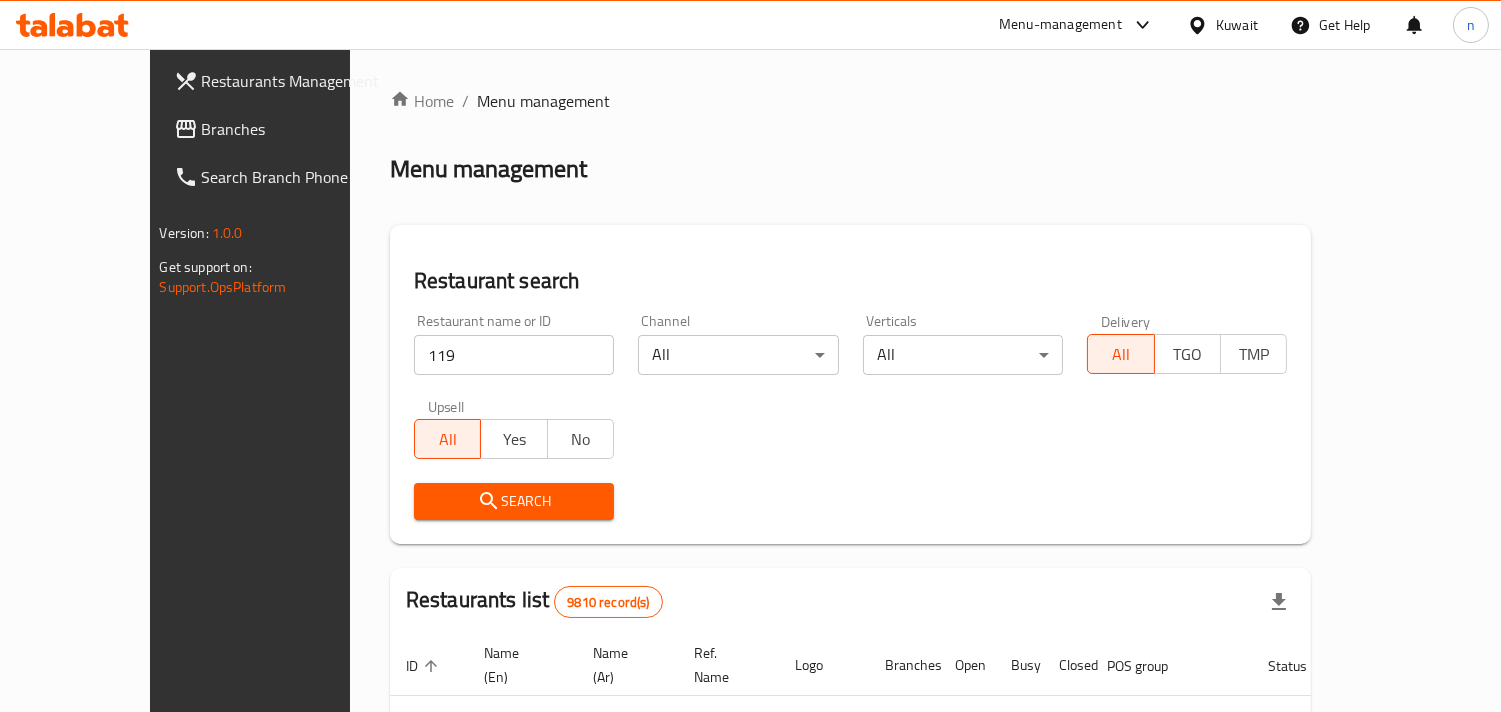 click 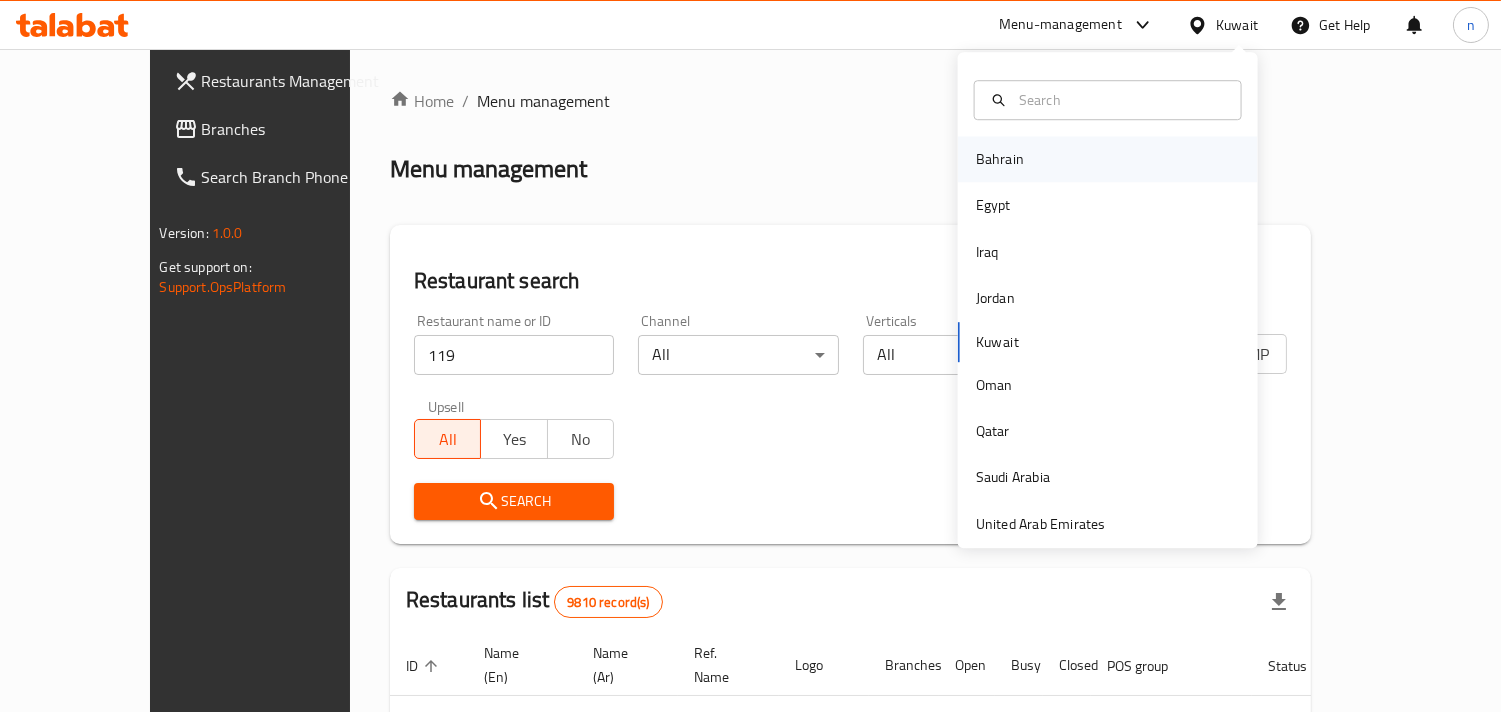 click on "Bahrain" at bounding box center (1000, 159) 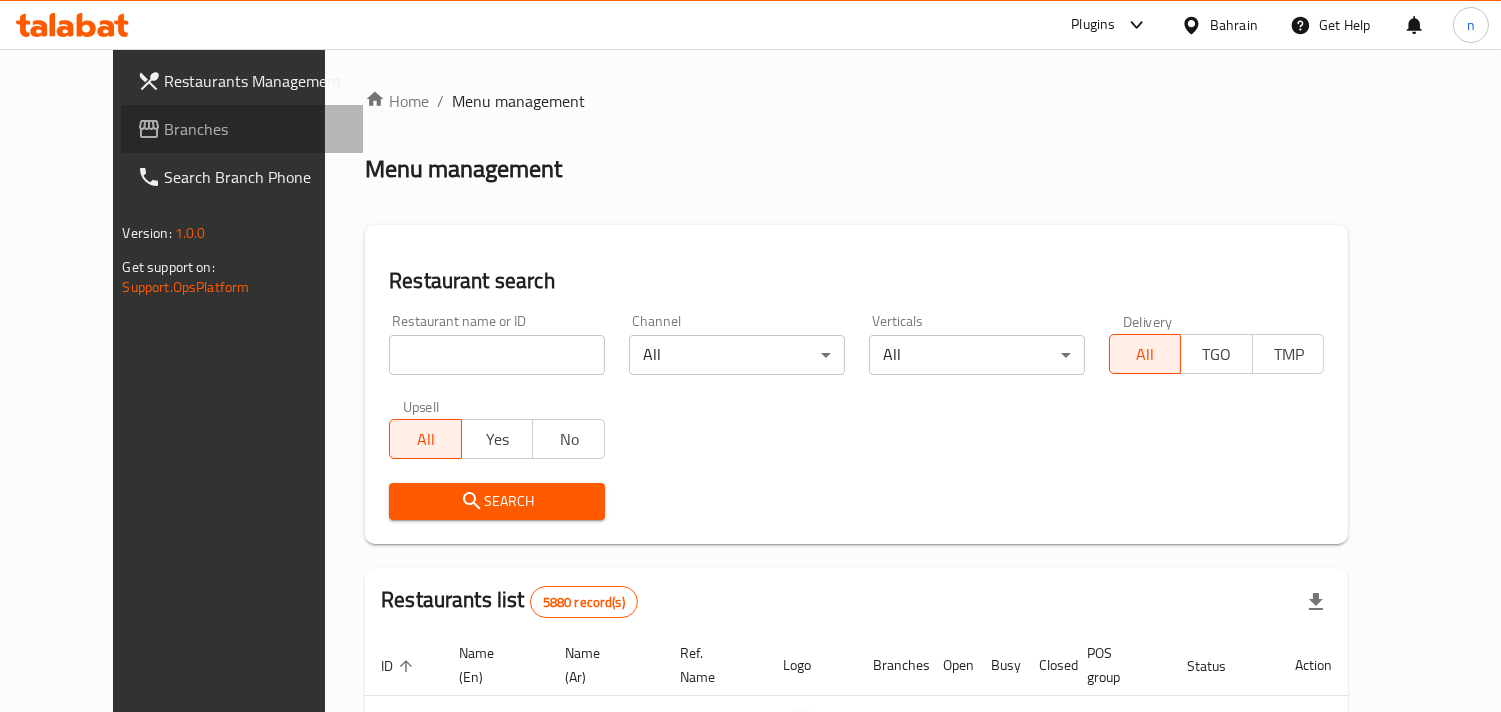 click on "Branches" at bounding box center [256, 129] 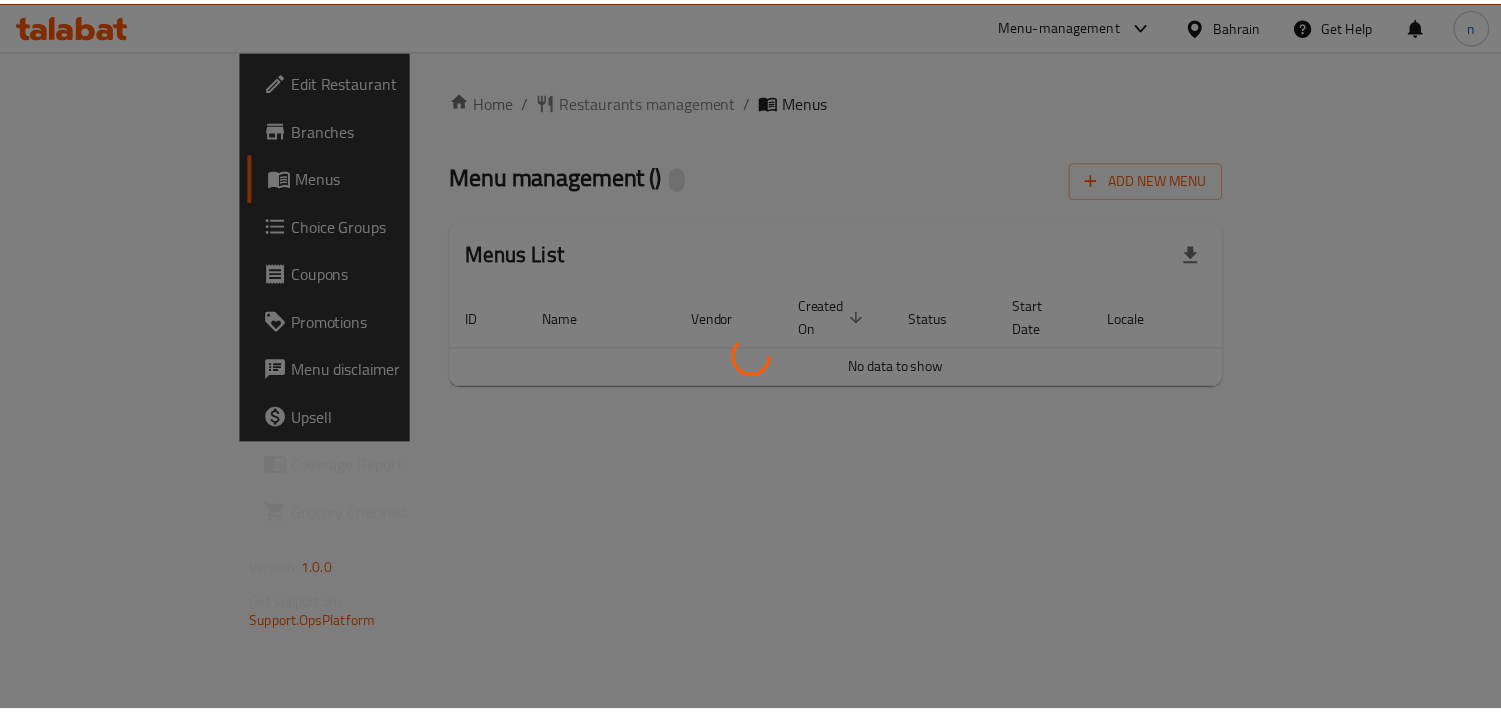 scroll, scrollTop: 0, scrollLeft: 0, axis: both 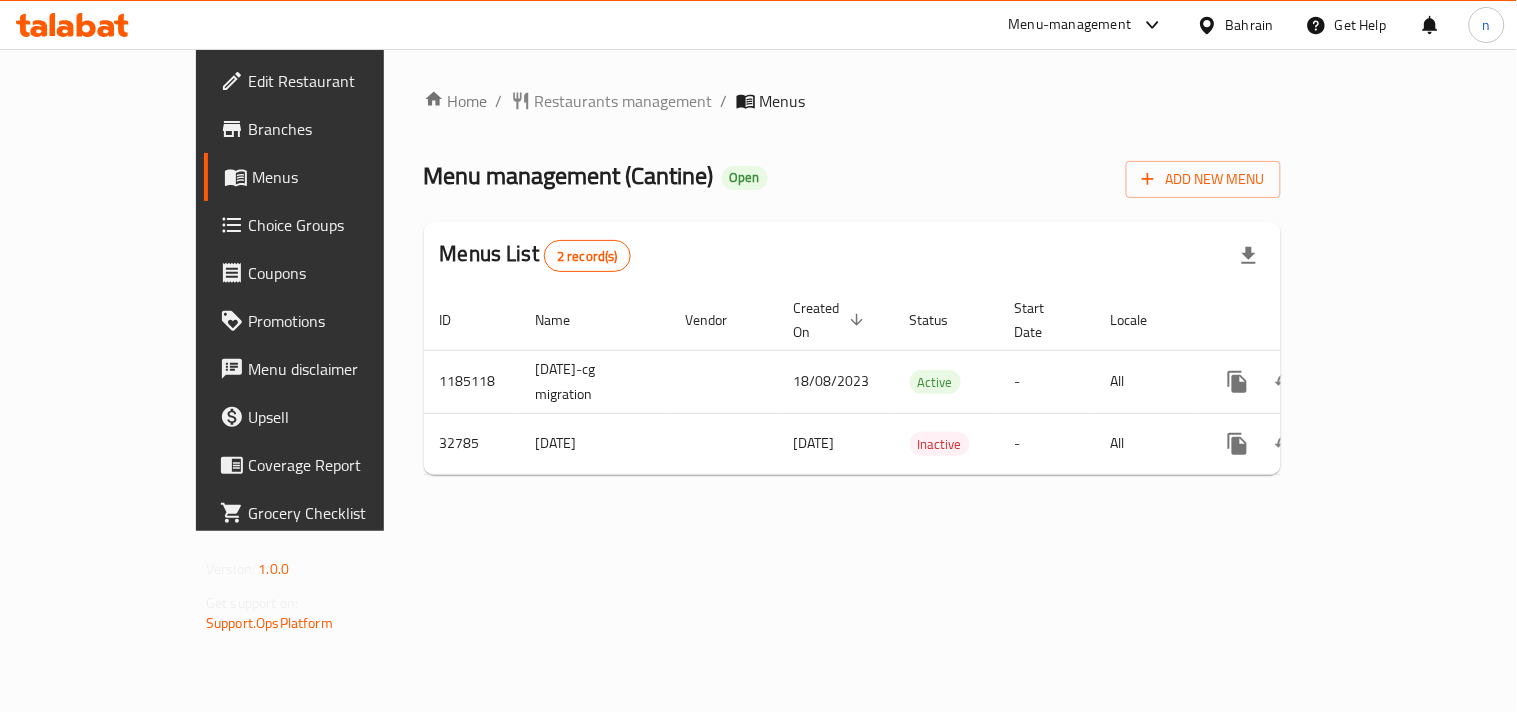 click 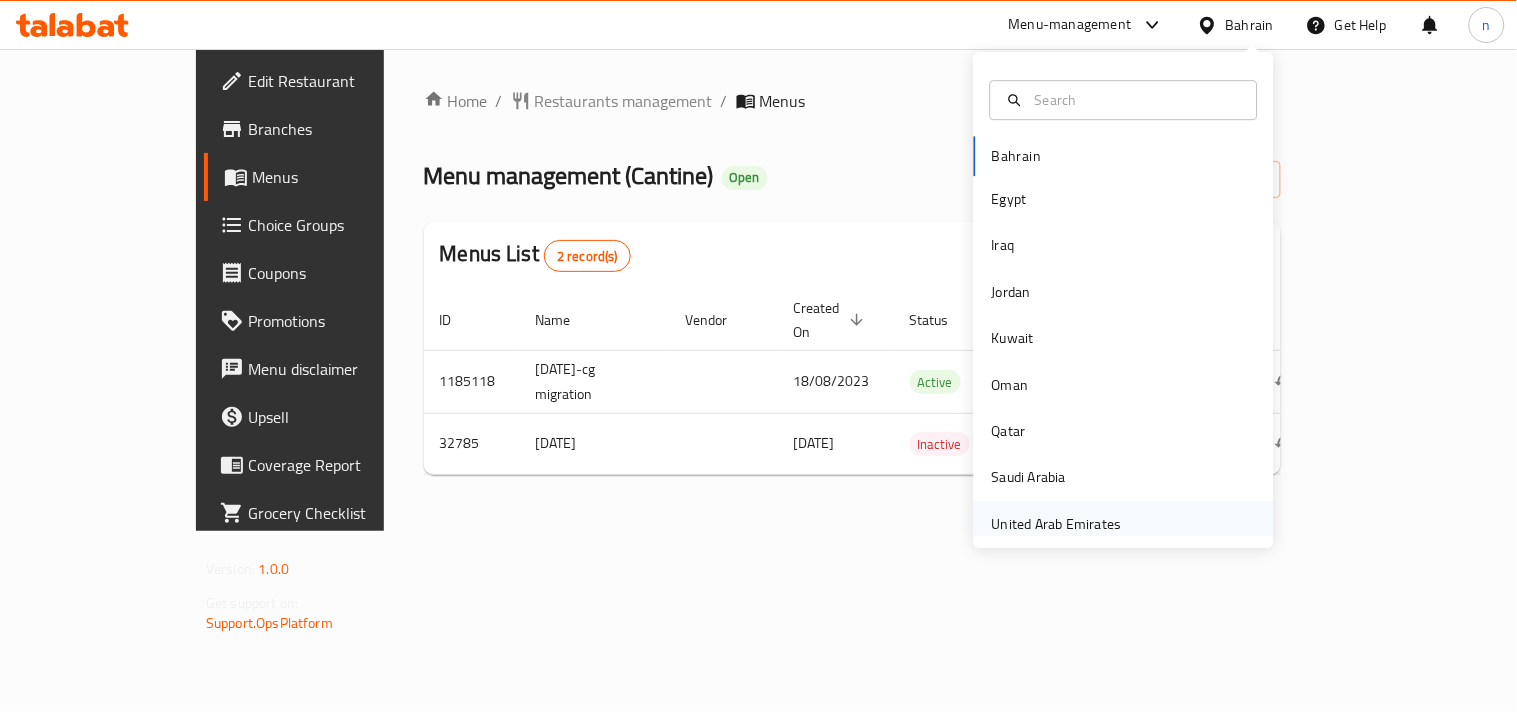 click on "United Arab Emirates" at bounding box center (1057, 524) 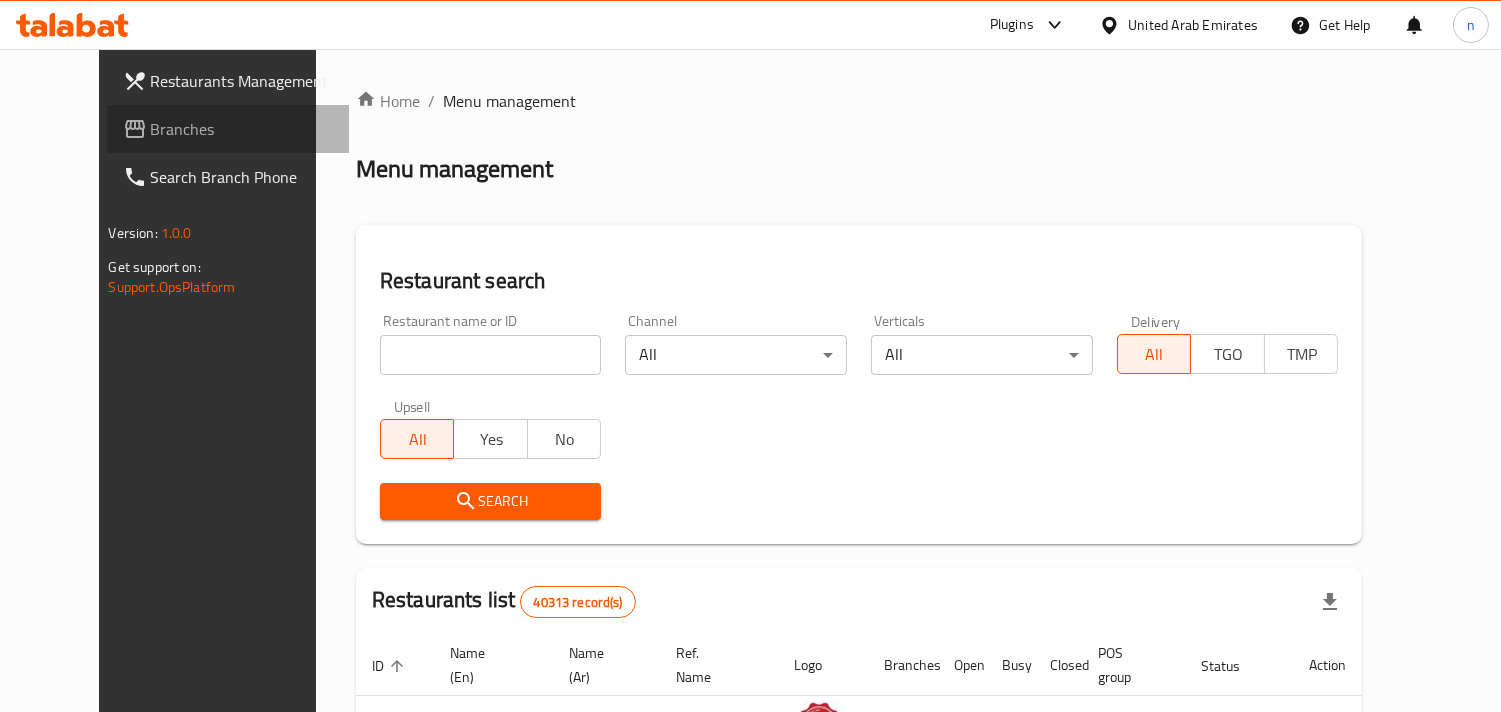 click on "Branches" at bounding box center [242, 129] 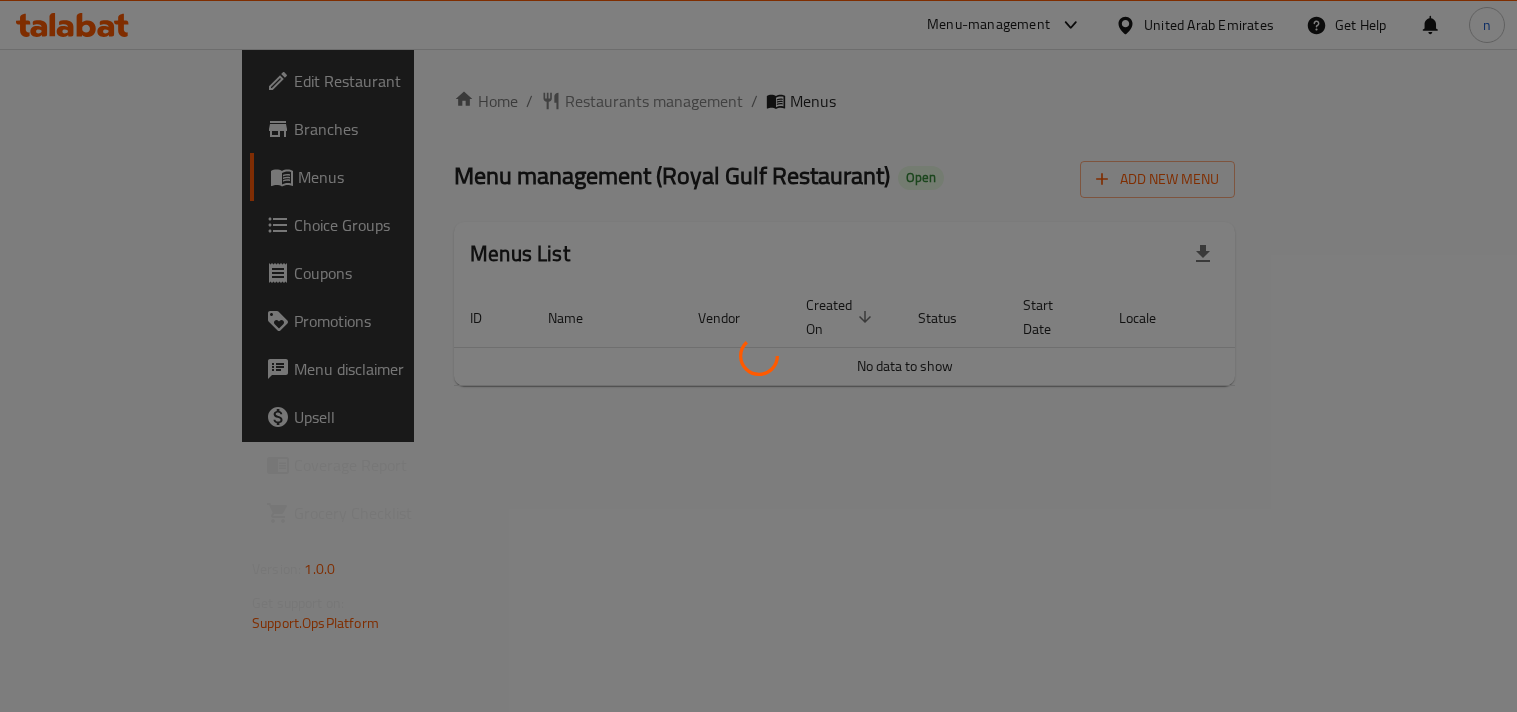 scroll, scrollTop: 0, scrollLeft: 0, axis: both 